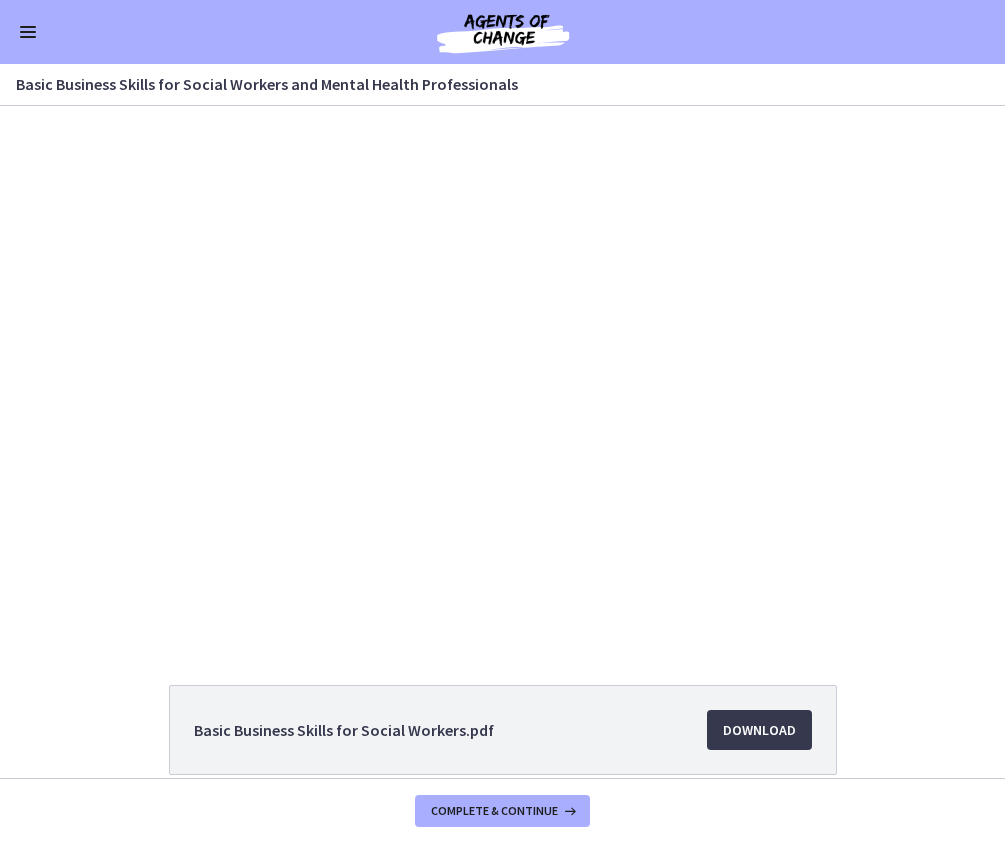 scroll, scrollTop: 0, scrollLeft: 0, axis: both 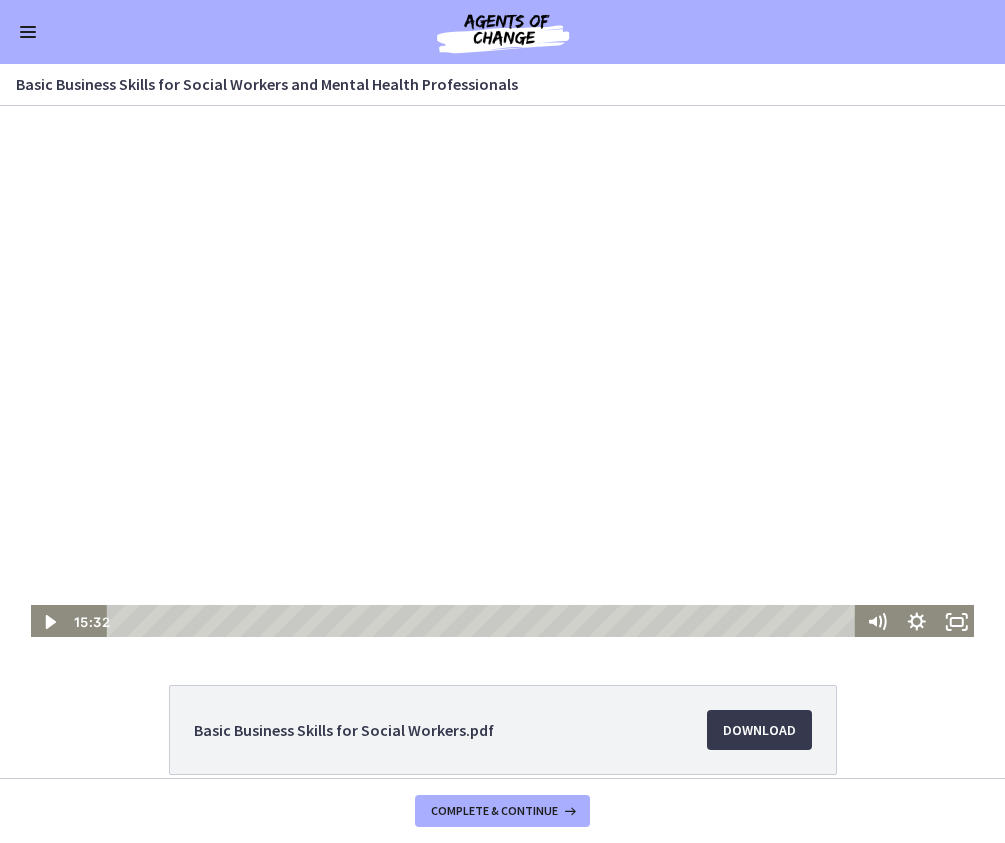 click at bounding box center [503, 372] 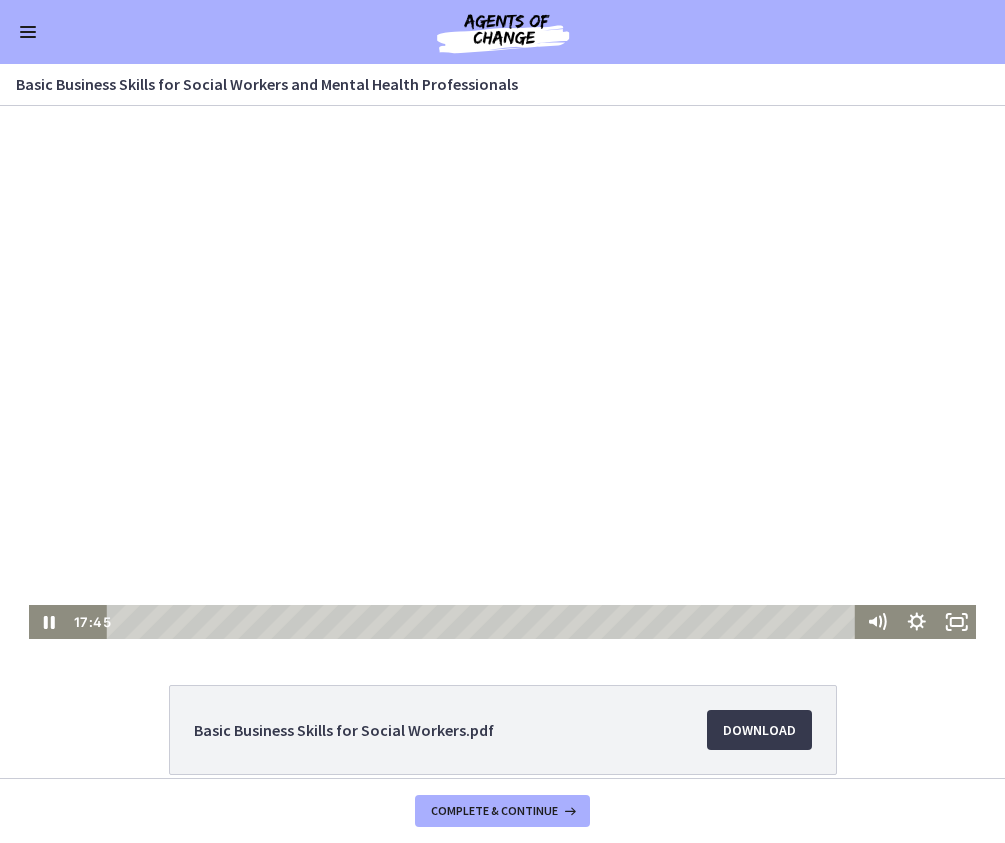 click at bounding box center [503, 372] 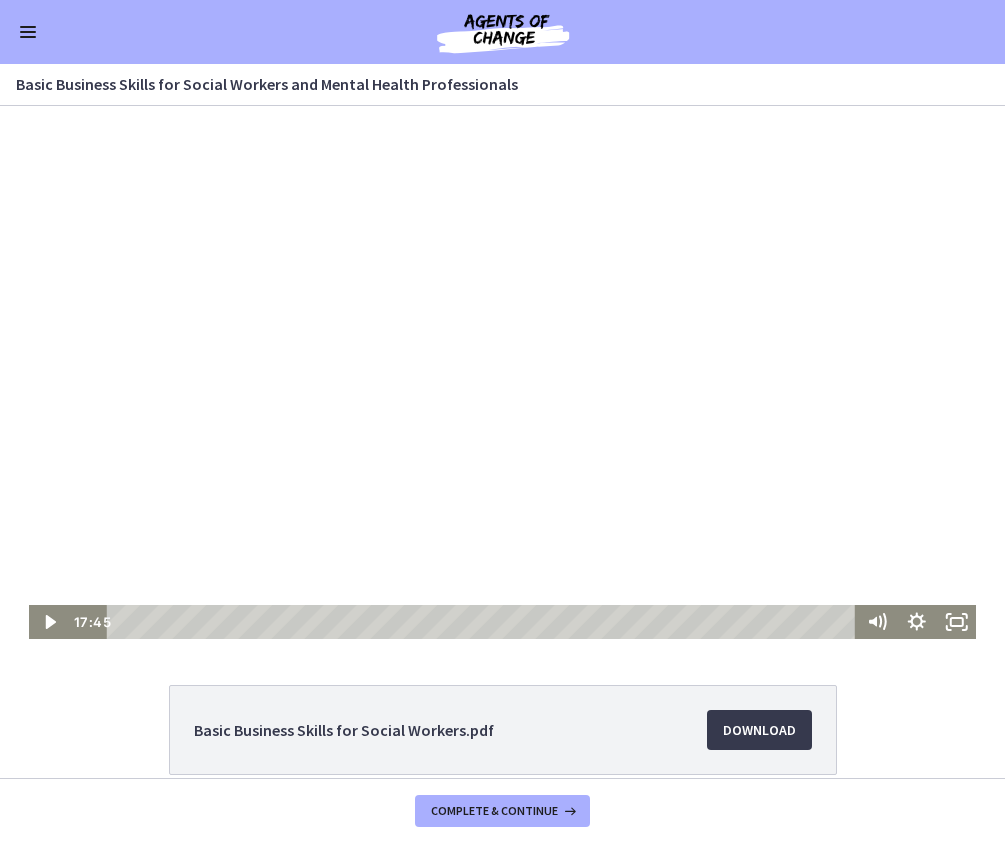 click at bounding box center [503, 372] 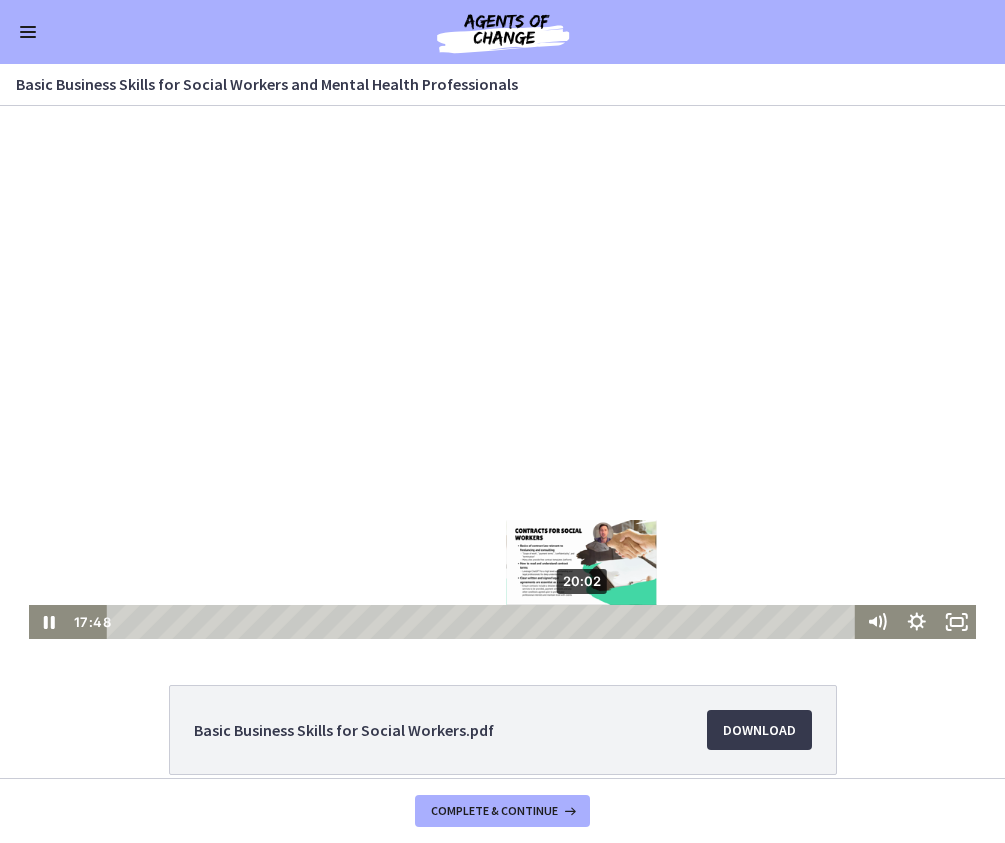 click on "20:02" at bounding box center (484, 622) 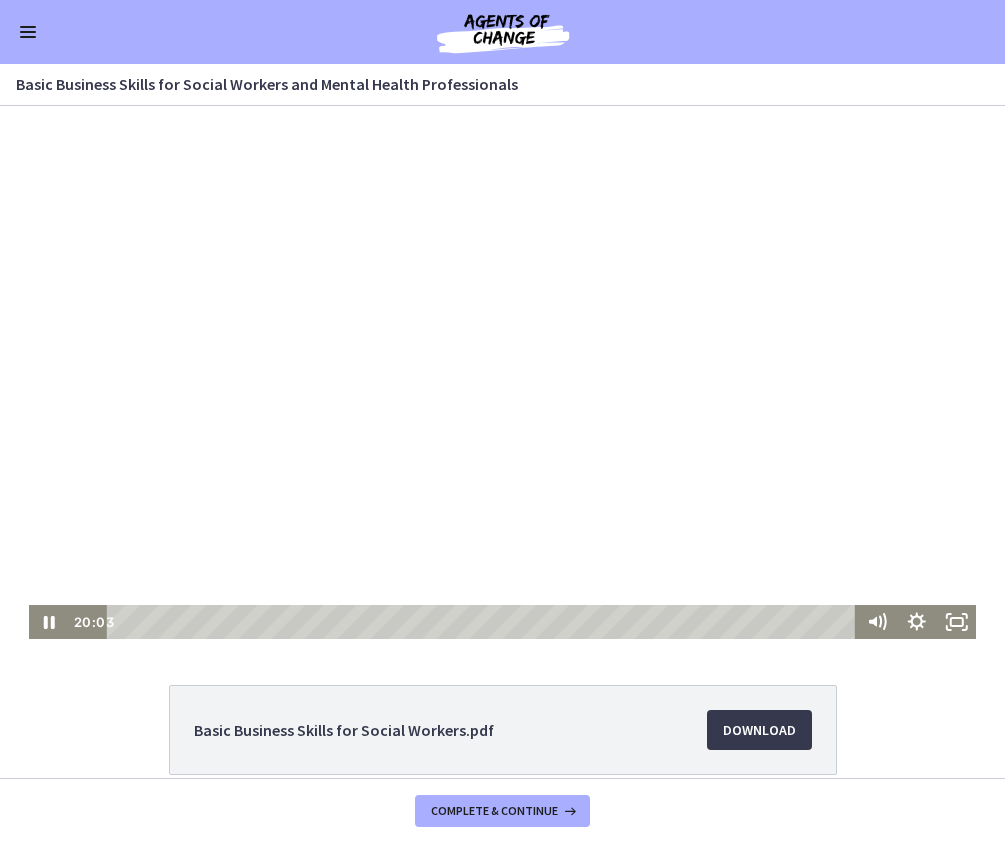 click at bounding box center [503, 372] 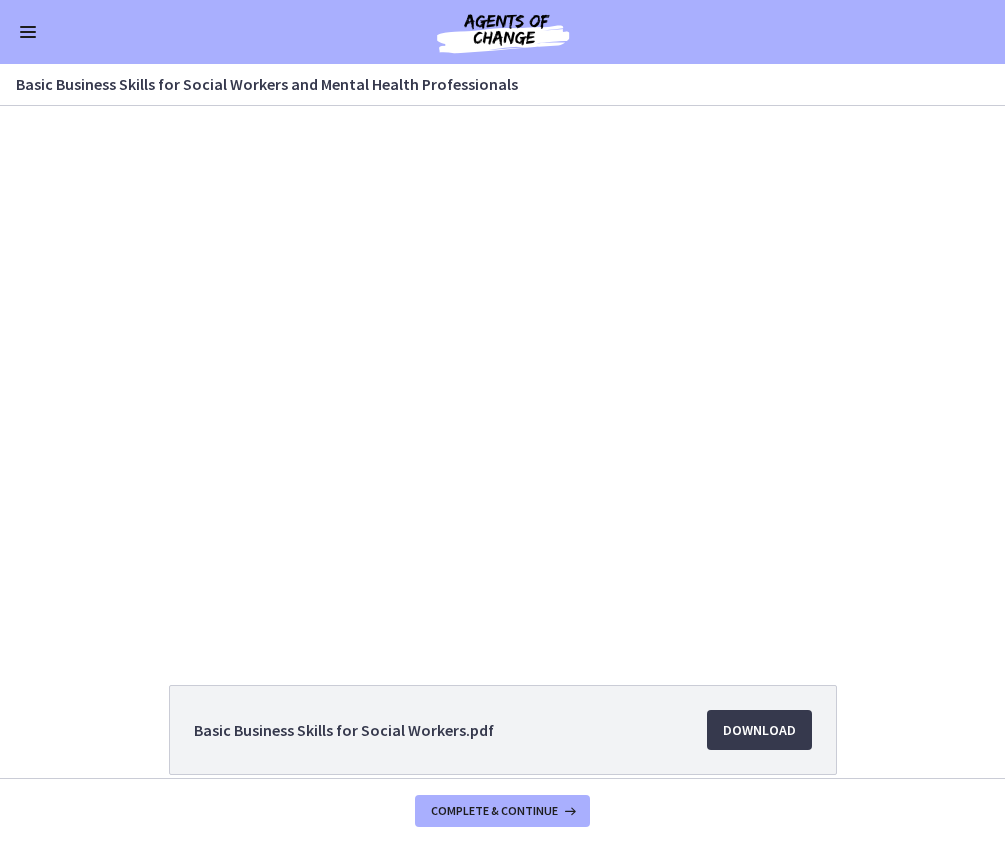 type 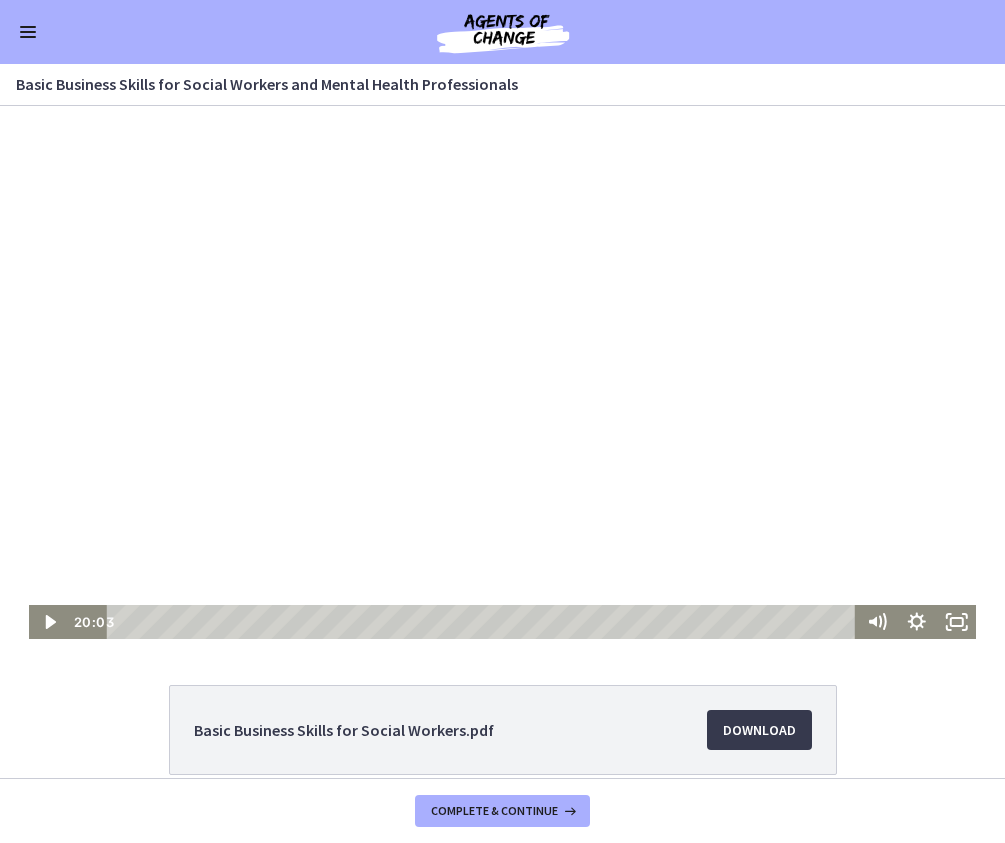 click at bounding box center [503, 372] 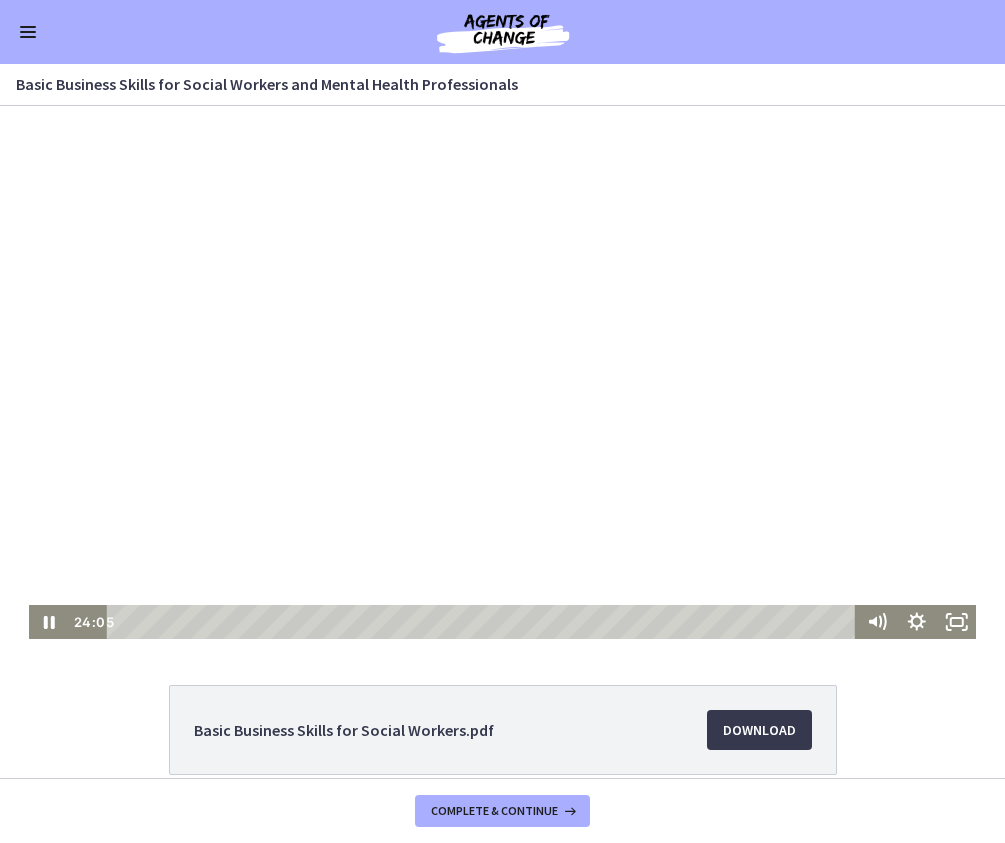 click at bounding box center [503, 372] 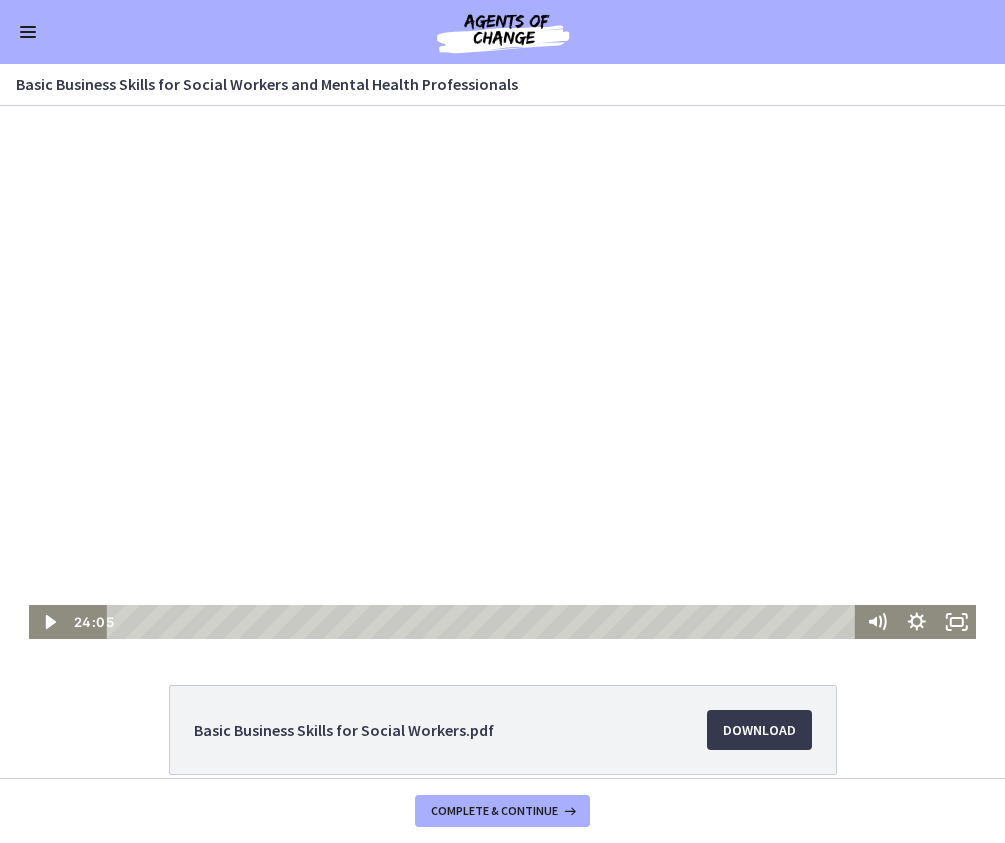click at bounding box center [503, 372] 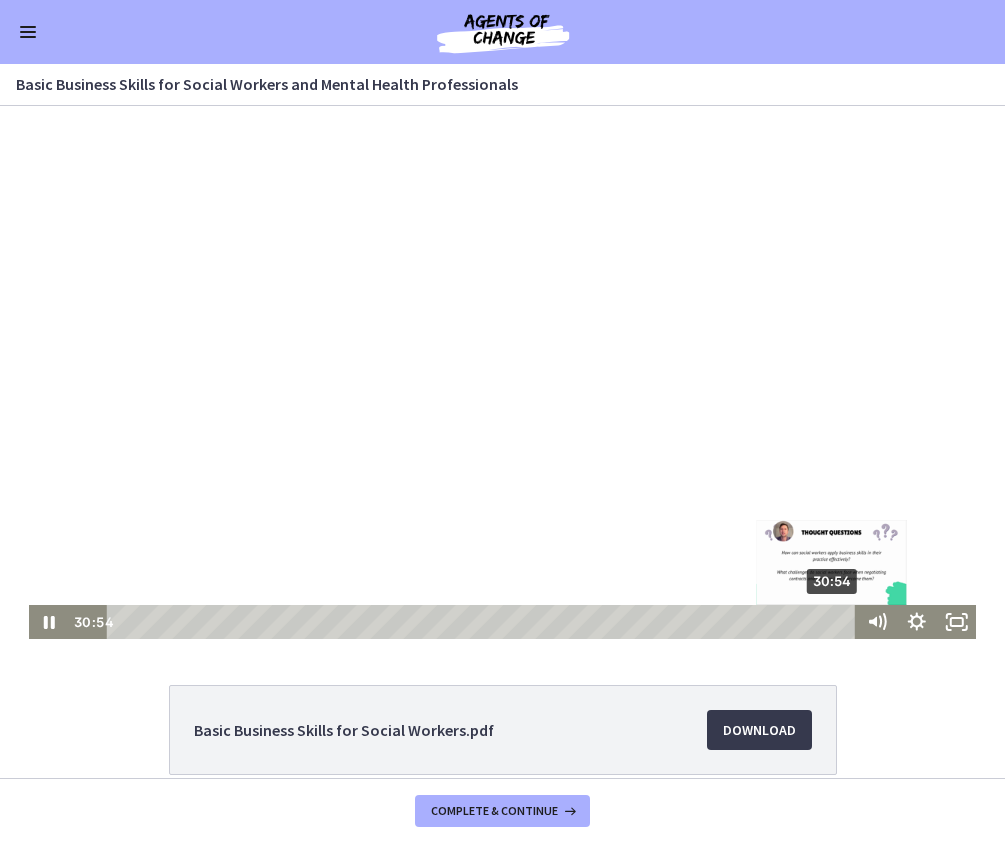 click on "30:54" at bounding box center [484, 622] 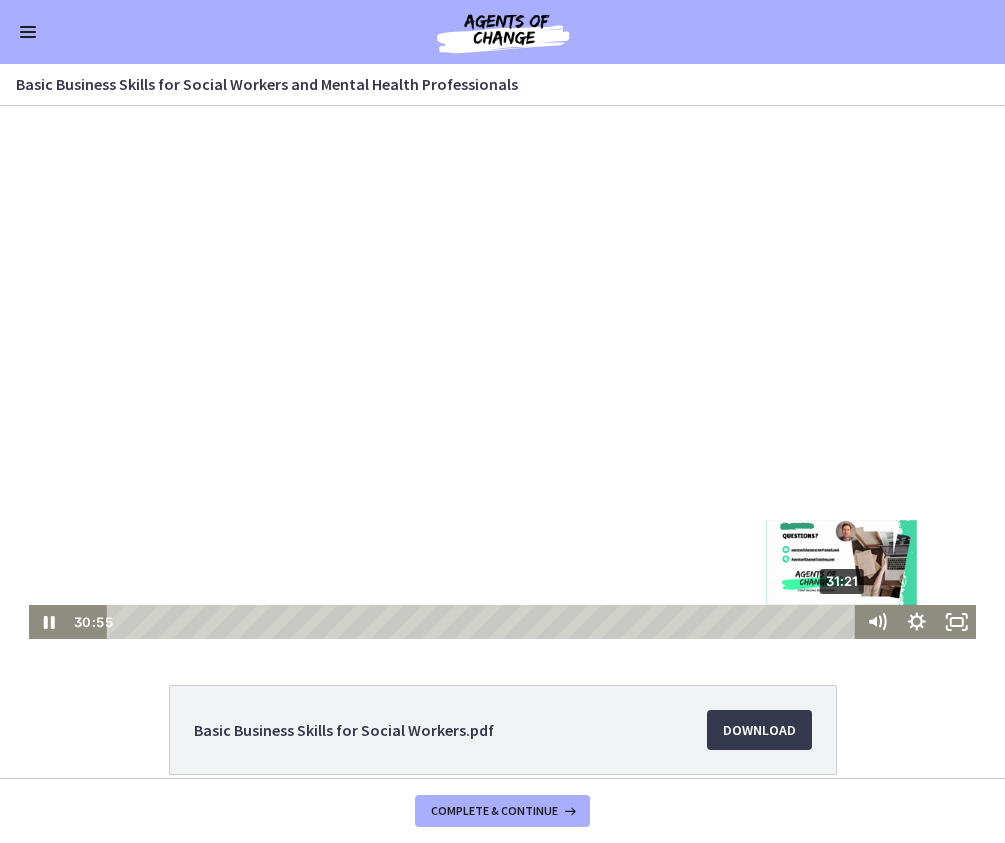 click on "31:21" at bounding box center (484, 622) 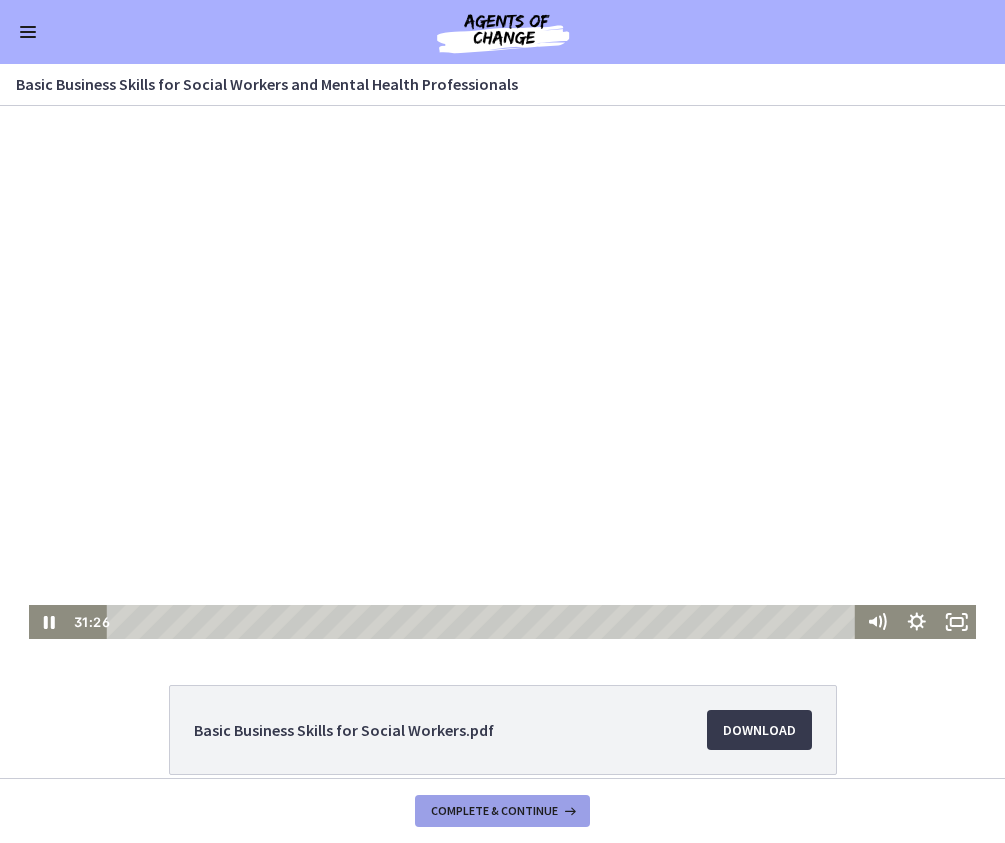 click on "Complete & continue" at bounding box center (494, 811) 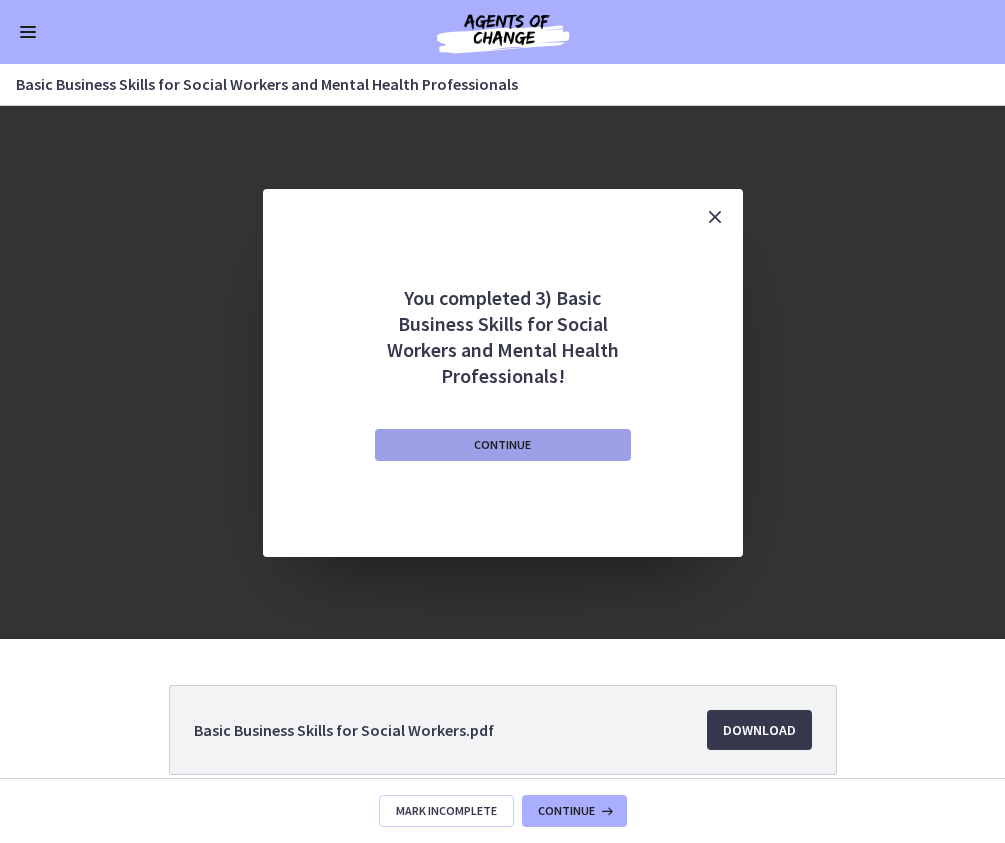 click on "Continue" at bounding box center (503, 445) 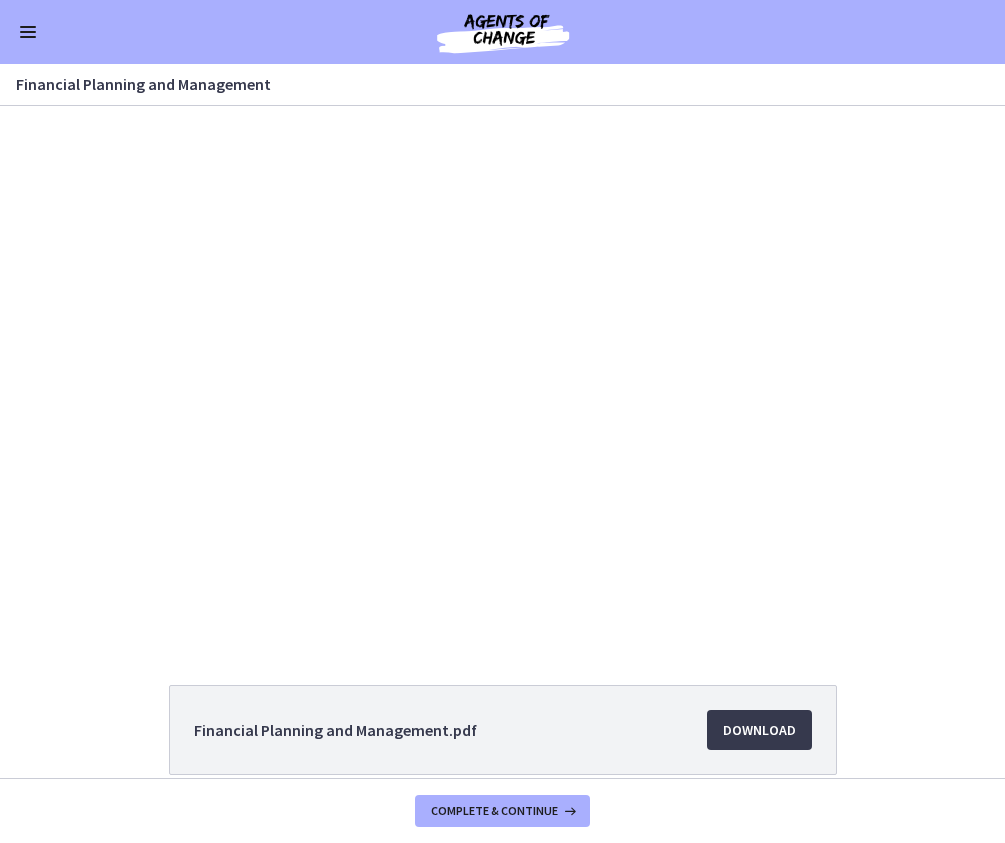 scroll, scrollTop: 0, scrollLeft: 0, axis: both 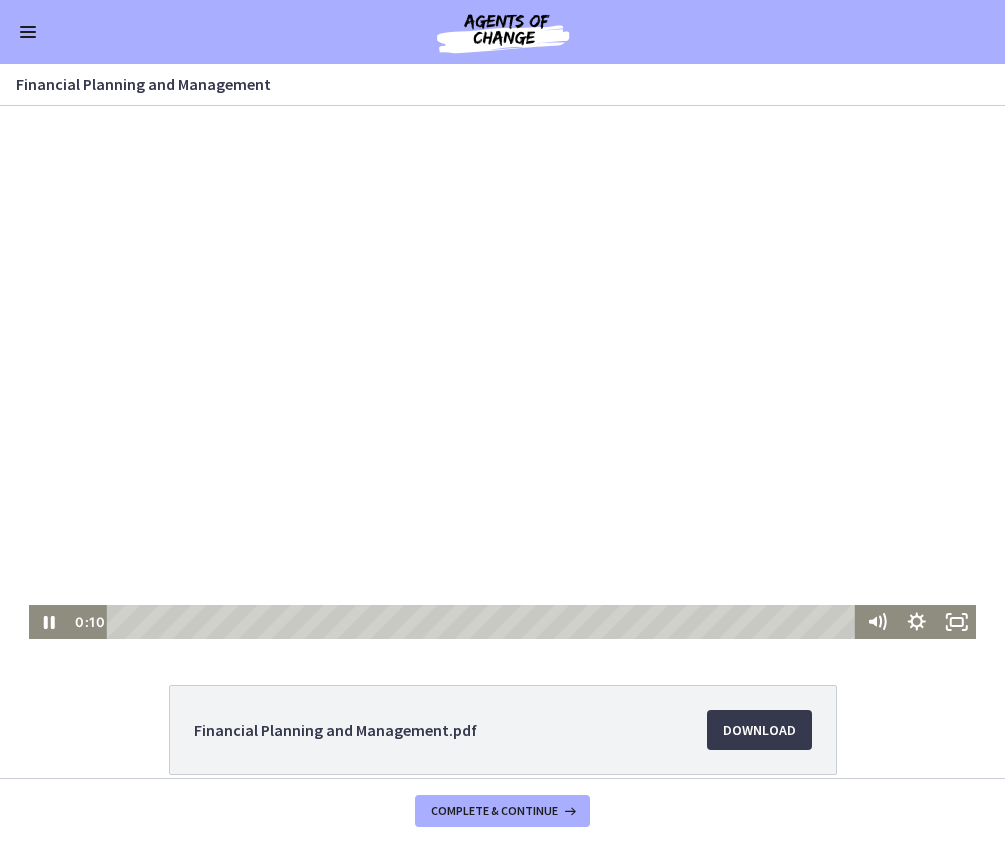 click at bounding box center (484, 622) 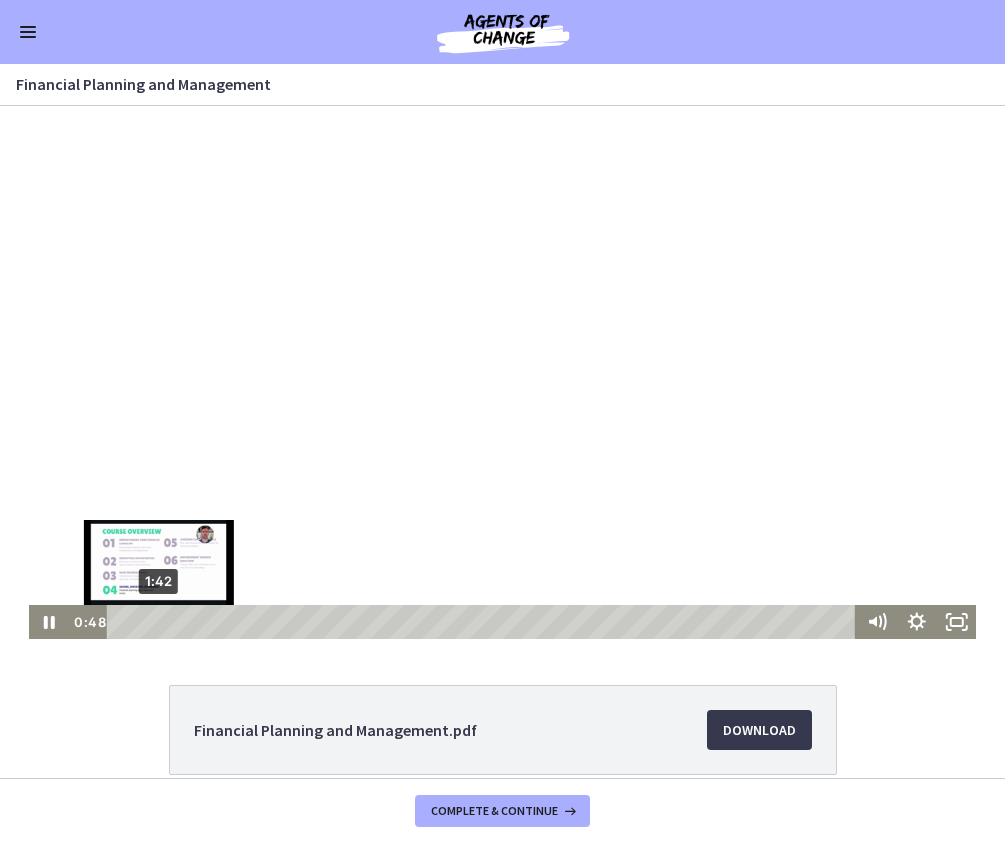 click on "1:42" at bounding box center (484, 622) 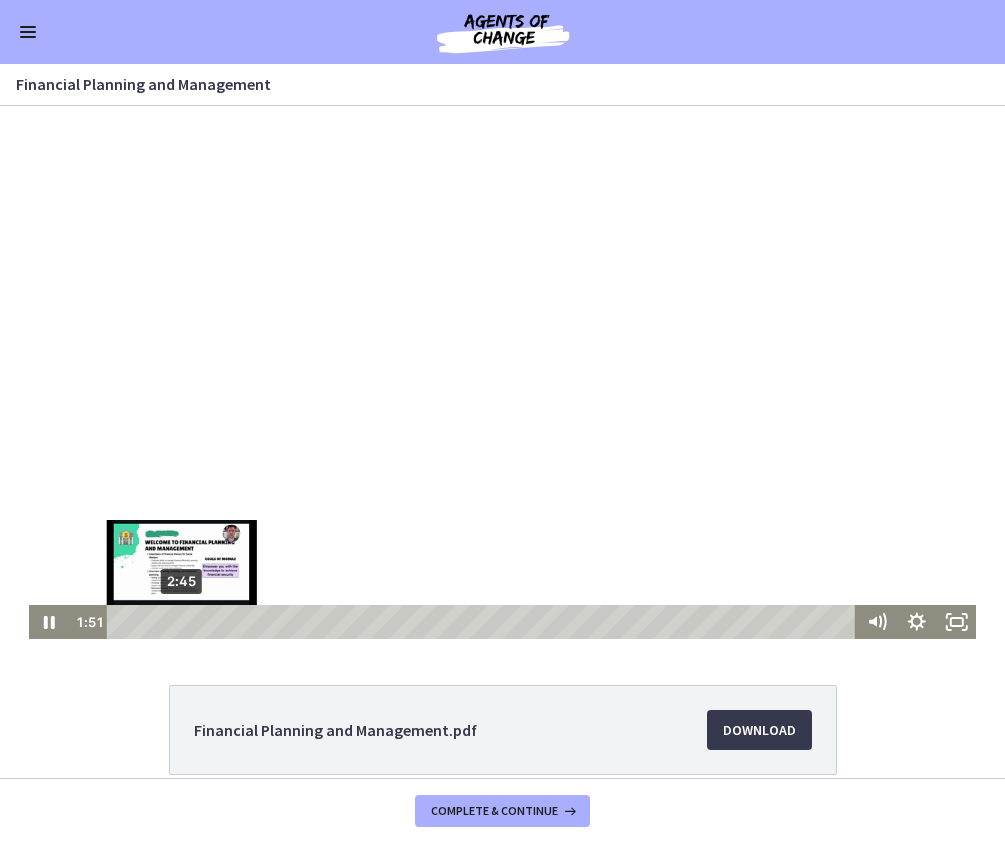 click on "2:45" at bounding box center (484, 622) 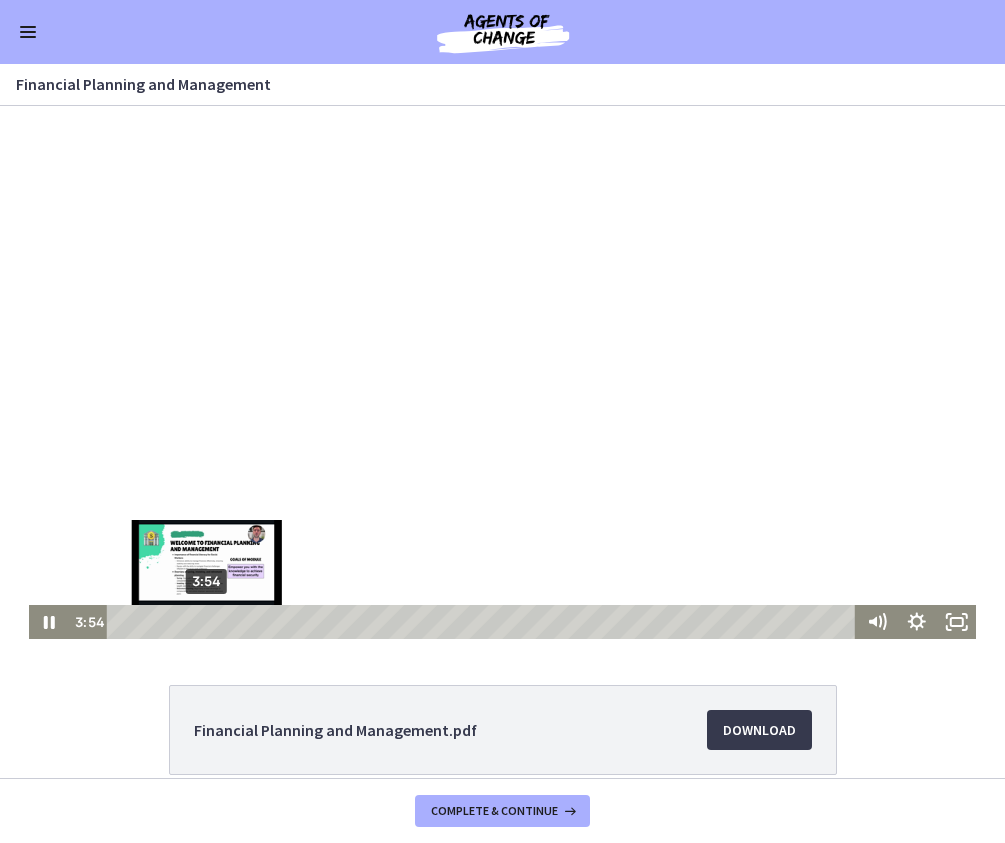 click on "3:54" at bounding box center (484, 622) 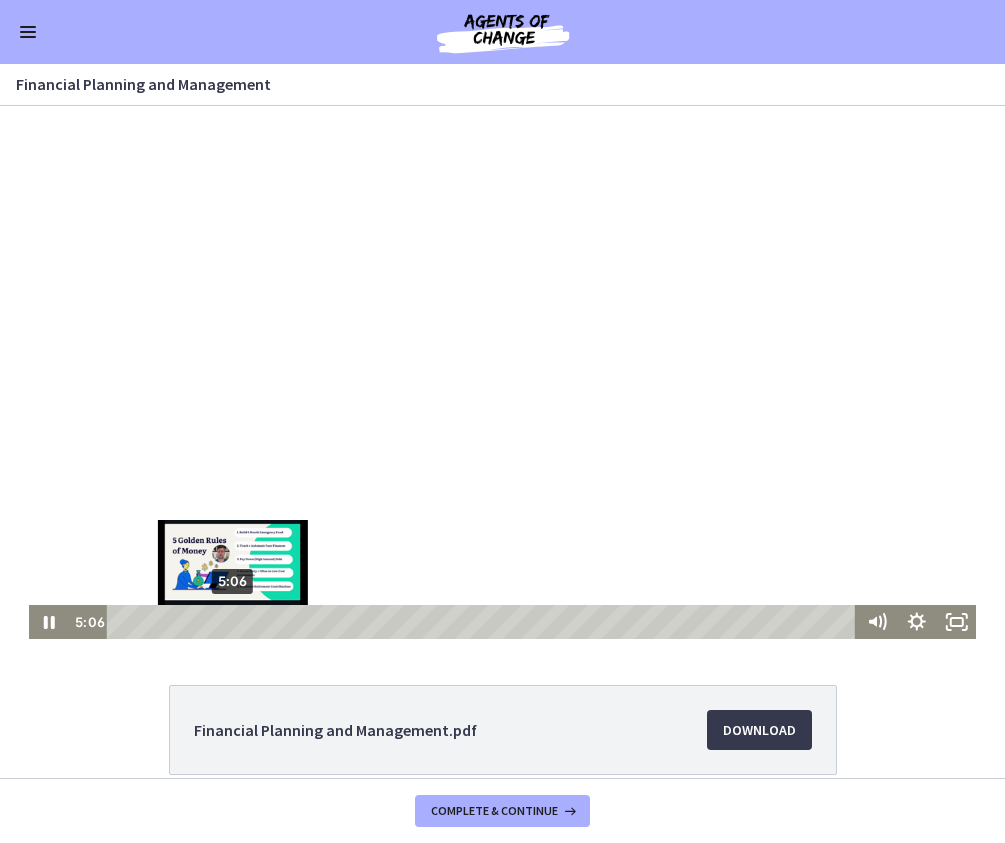 click on "5:06" at bounding box center (484, 622) 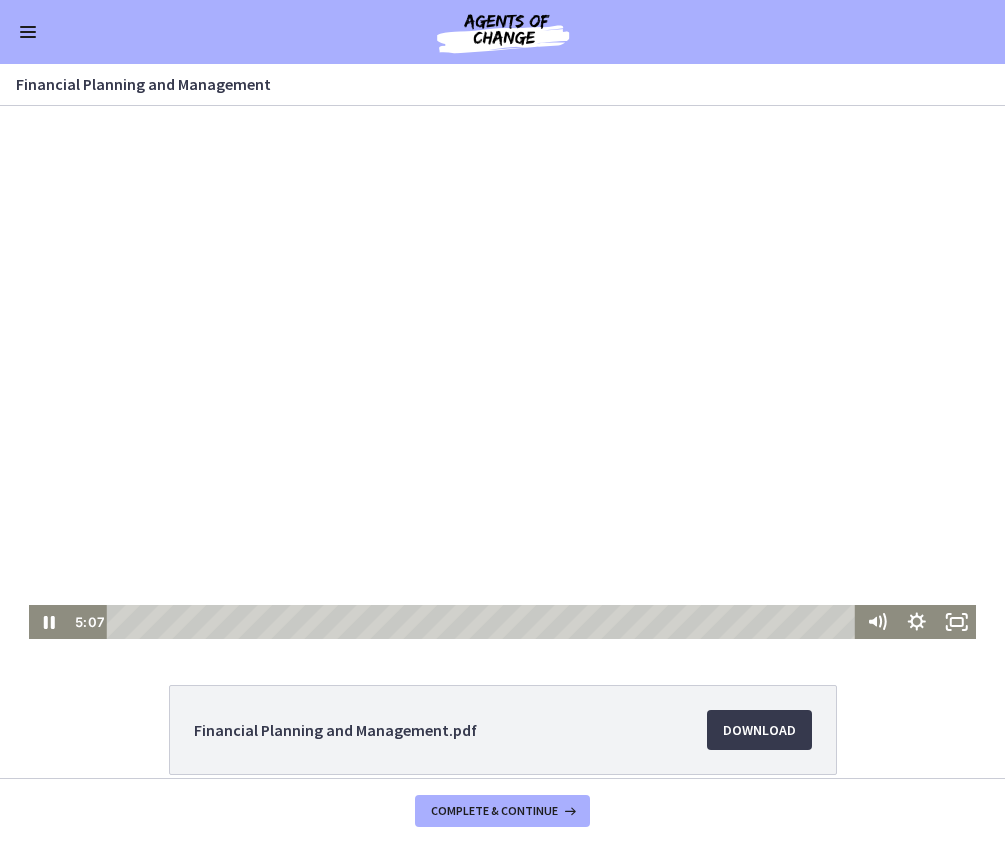 click at bounding box center [503, 372] 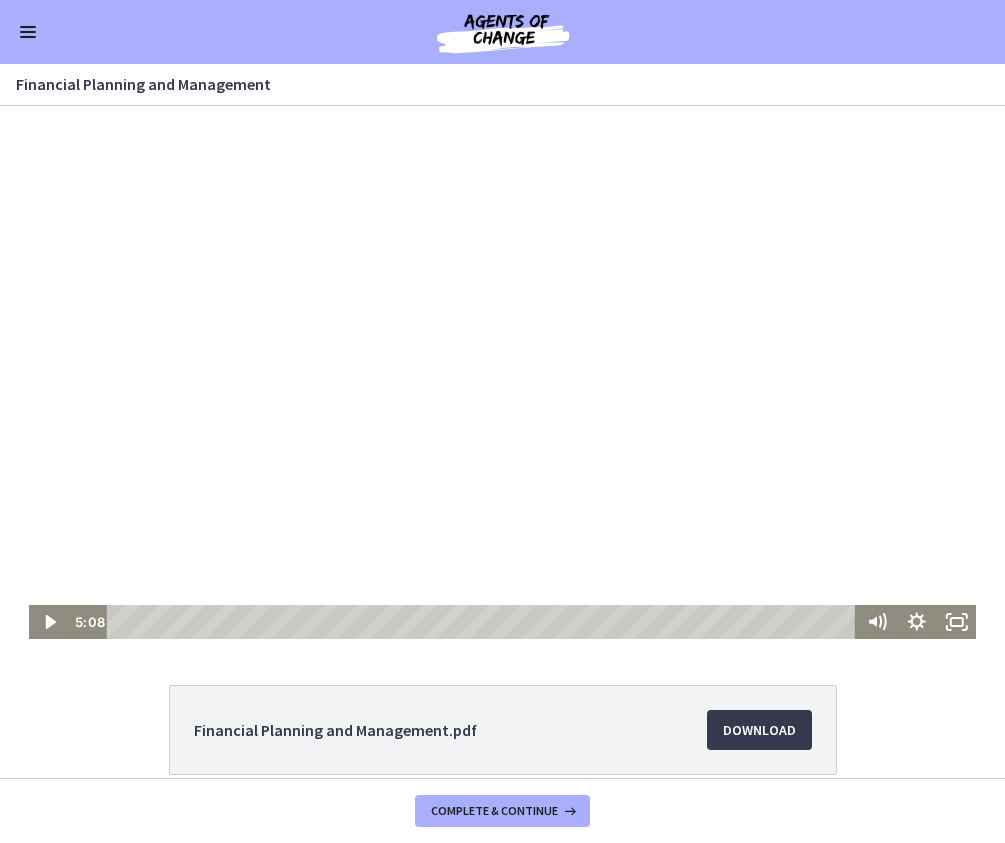 click at bounding box center [503, 372] 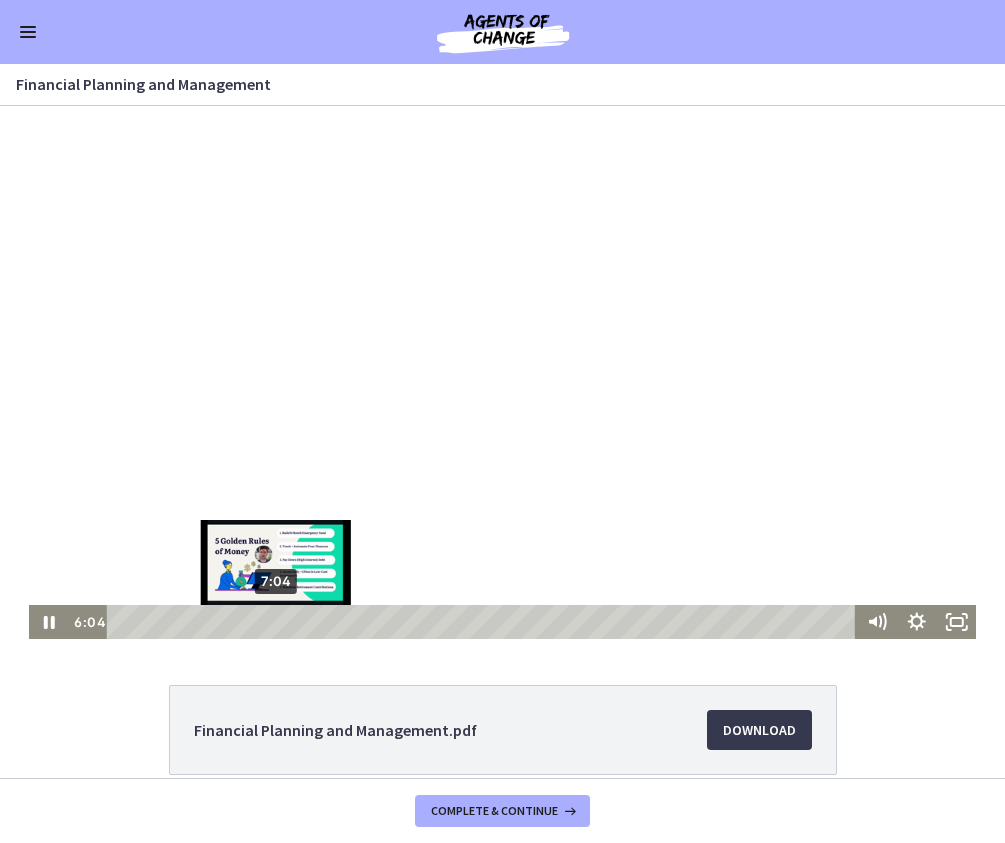 click on "7:04" at bounding box center (484, 622) 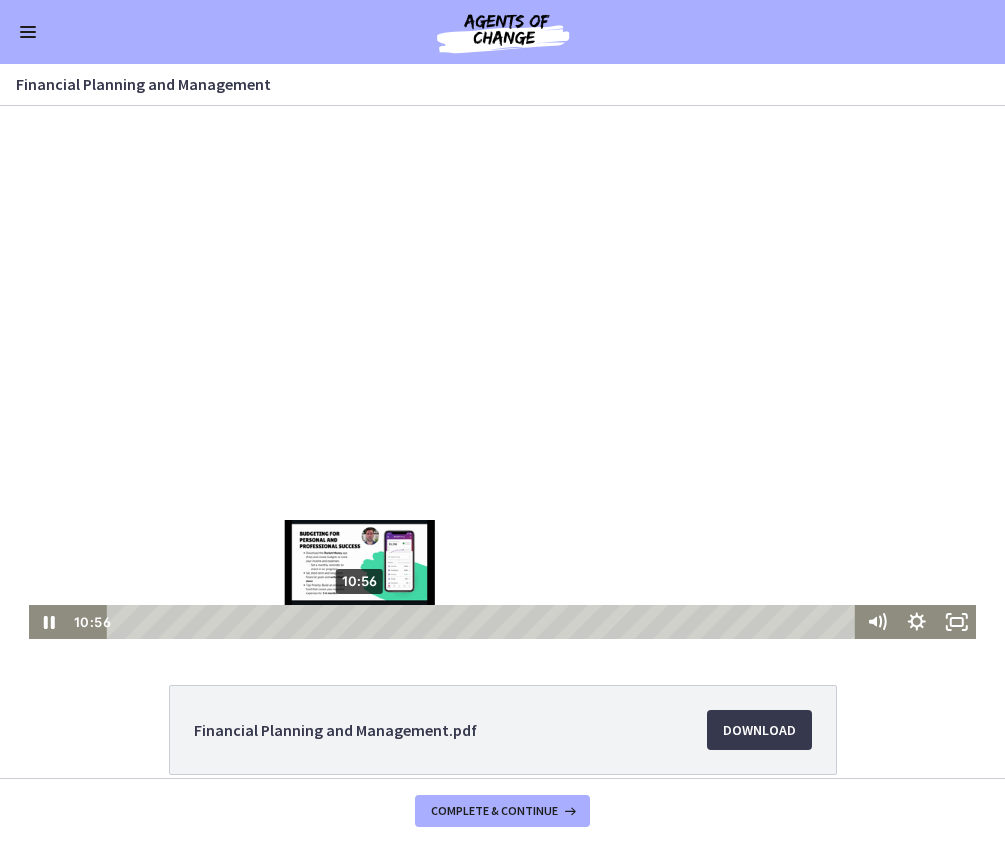 click on "10:56" at bounding box center (484, 622) 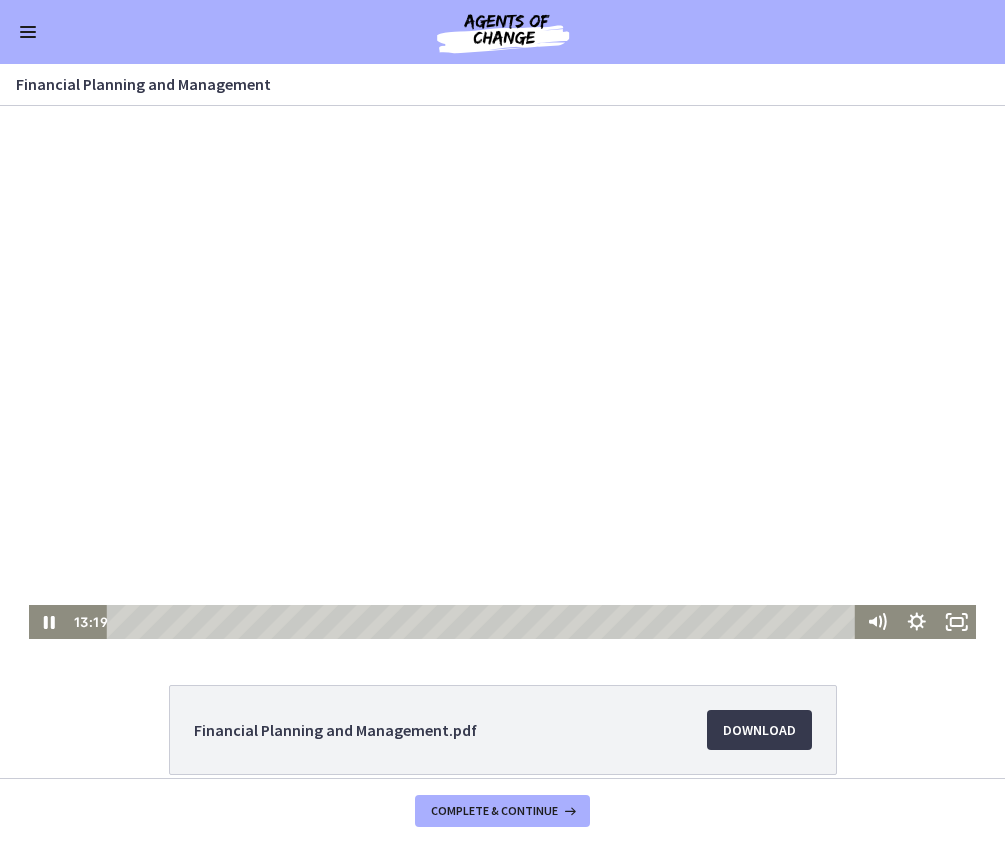 click at bounding box center [503, 372] 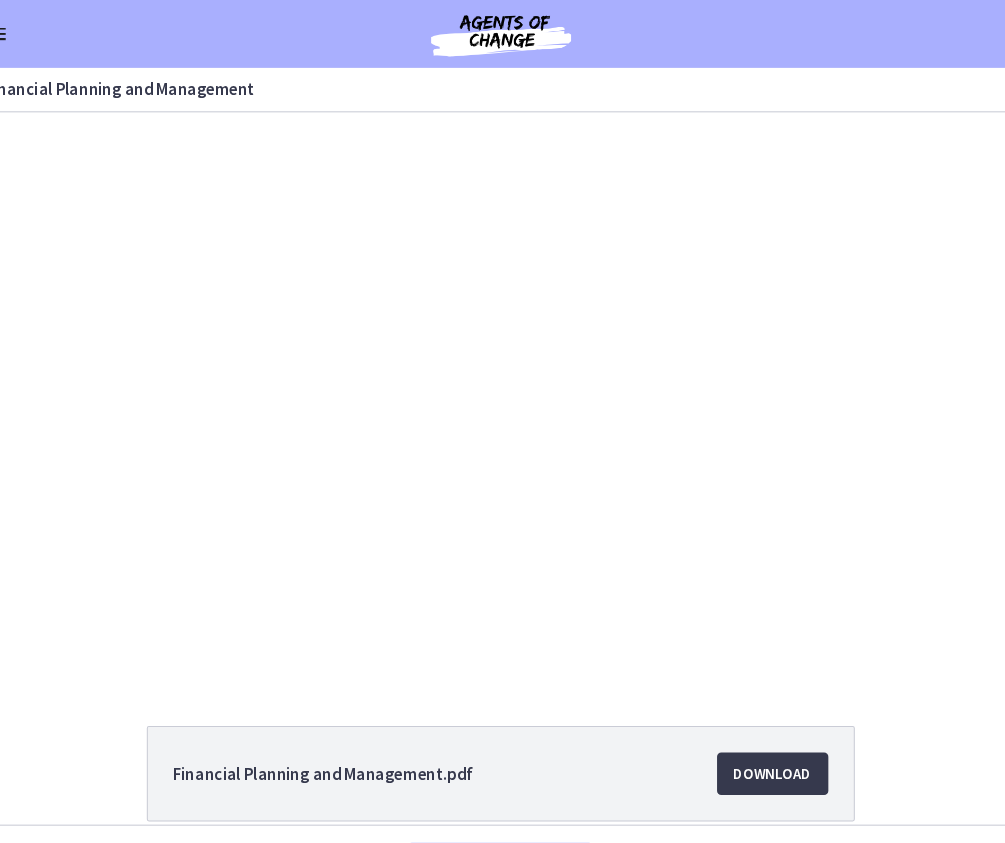 type 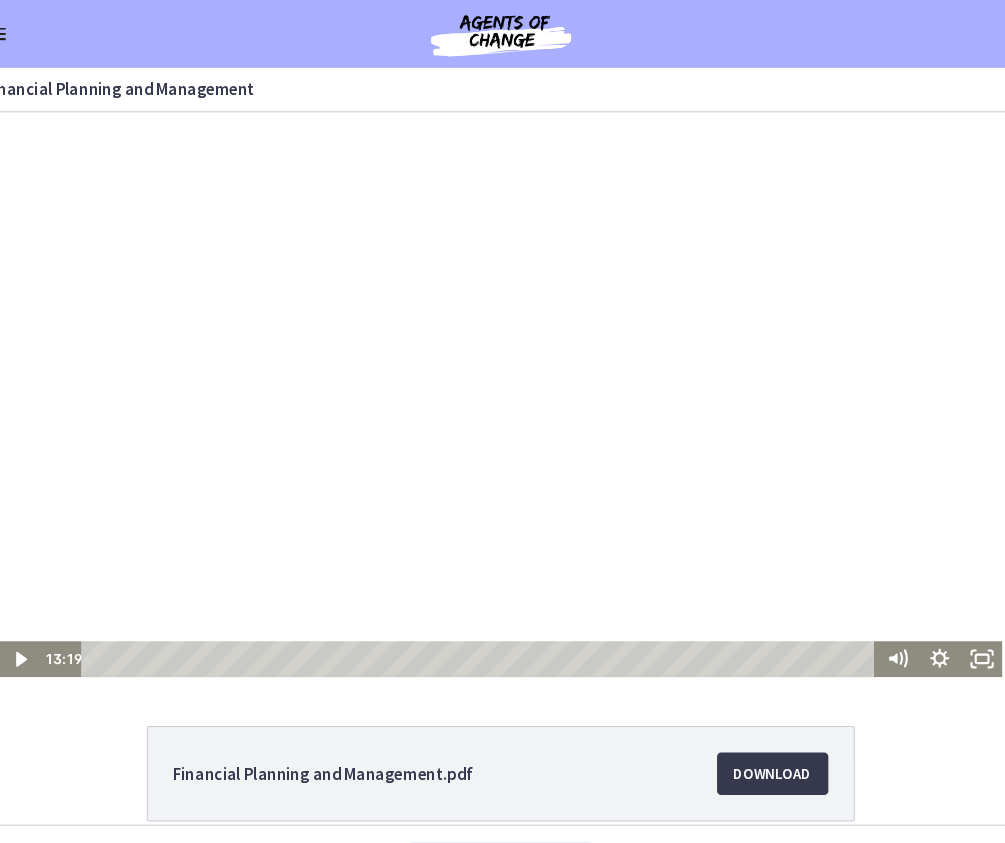 click at bounding box center (471, 378) 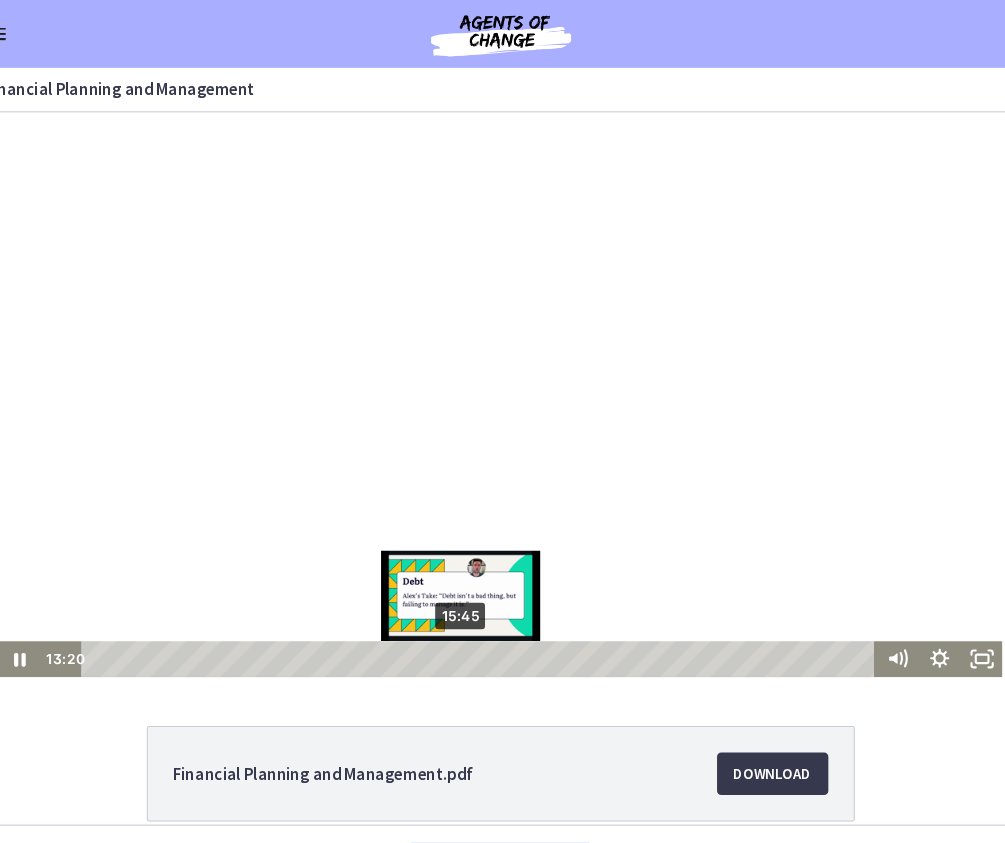 click on "15:45" at bounding box center (452, 628) 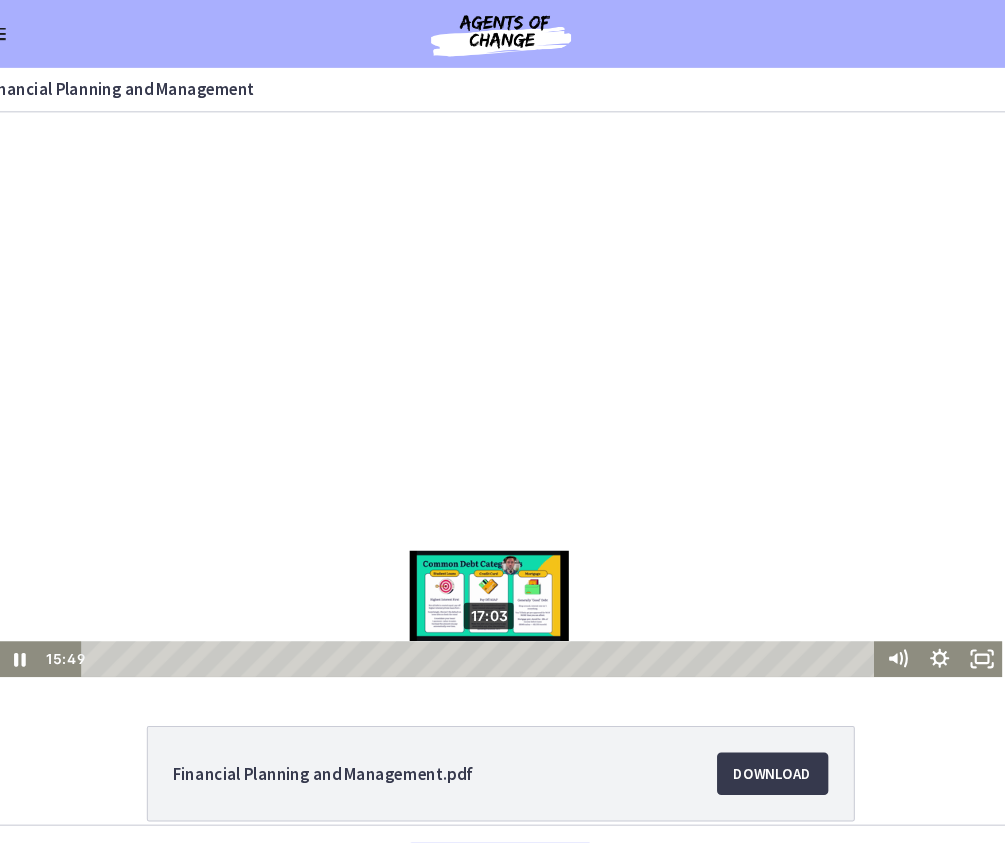 click on "17:03" at bounding box center [452, 628] 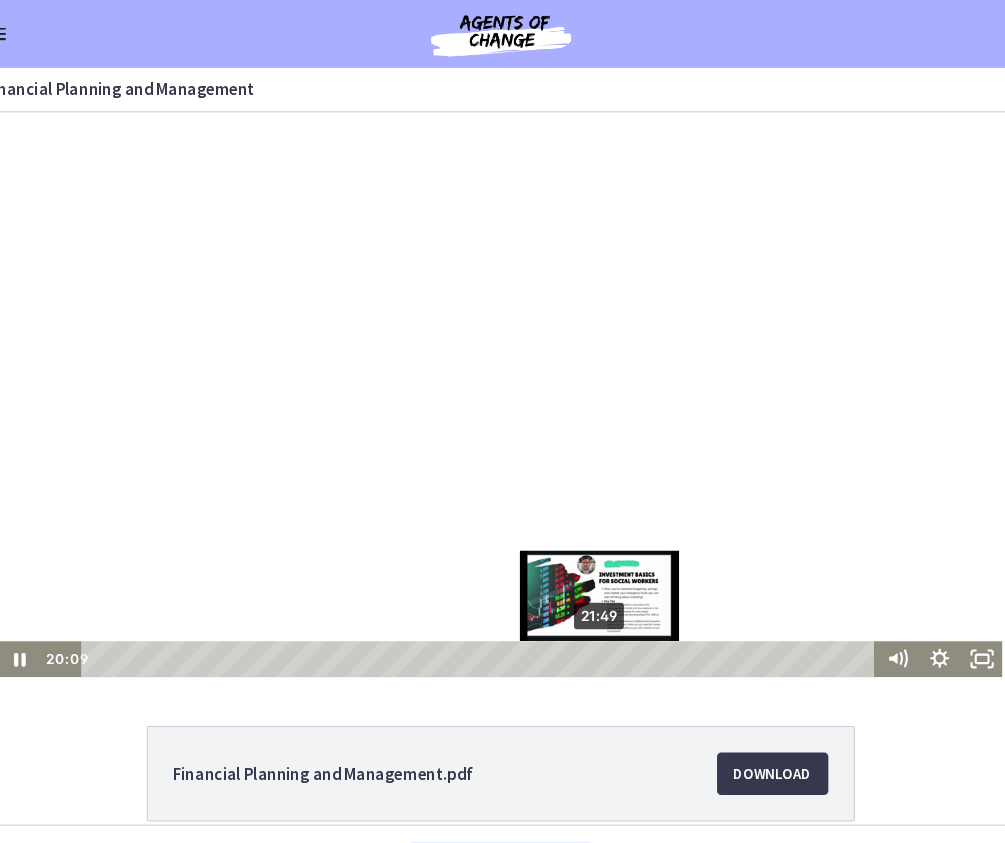click on "21:49" at bounding box center (452, 628) 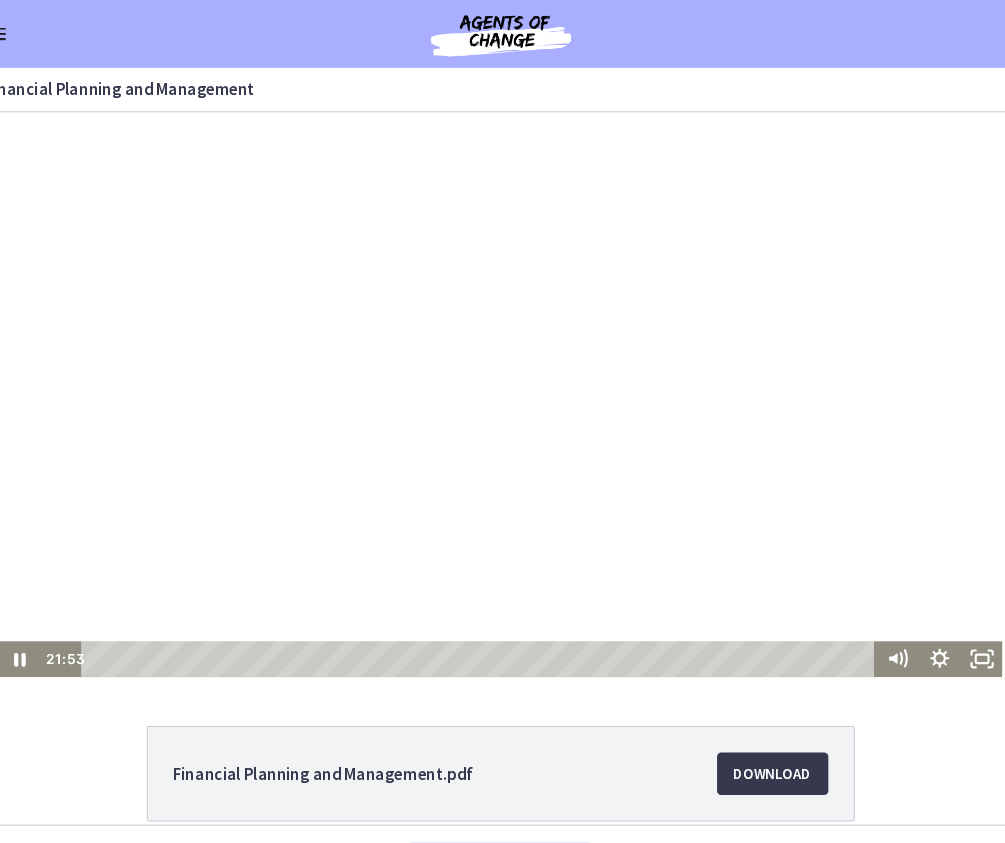 click at bounding box center (471, 378) 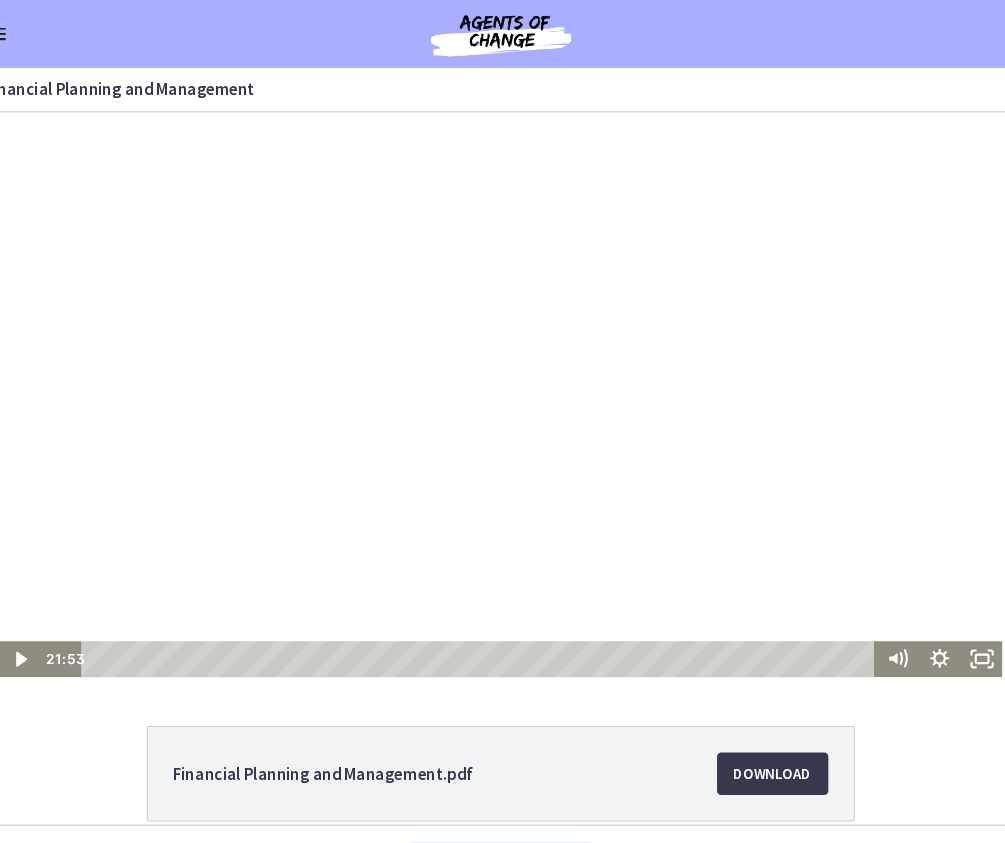 click at bounding box center [471, 378] 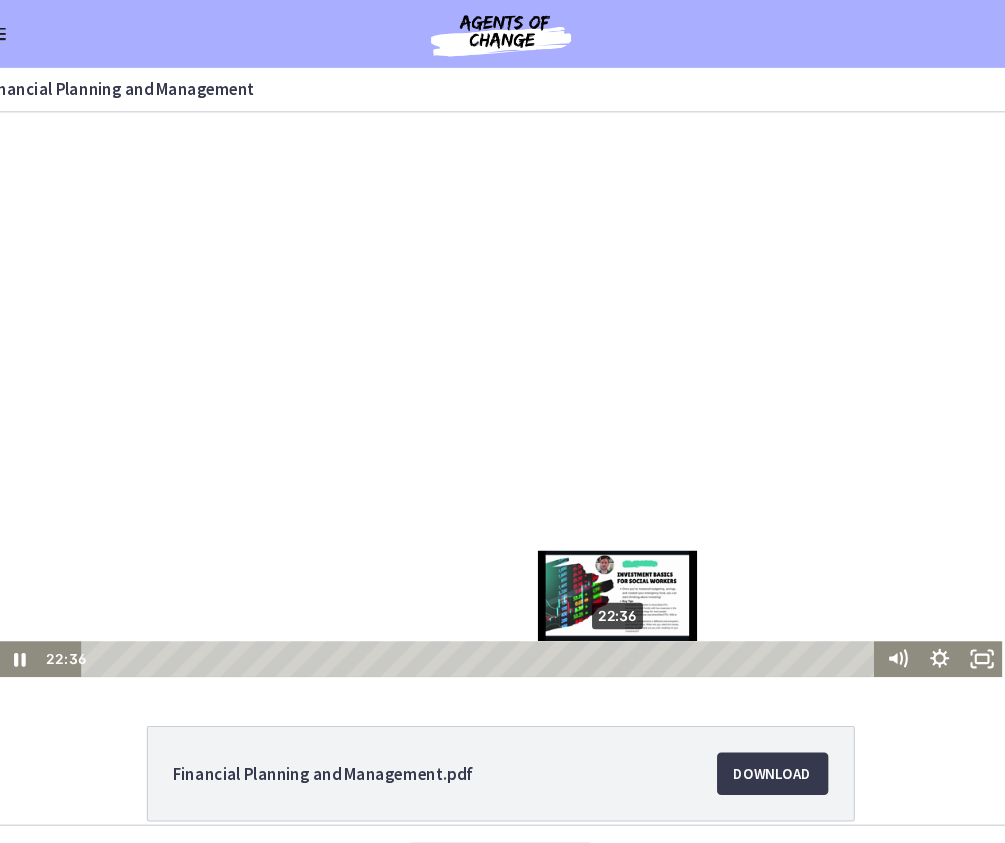 click on "22:36" at bounding box center [452, 628] 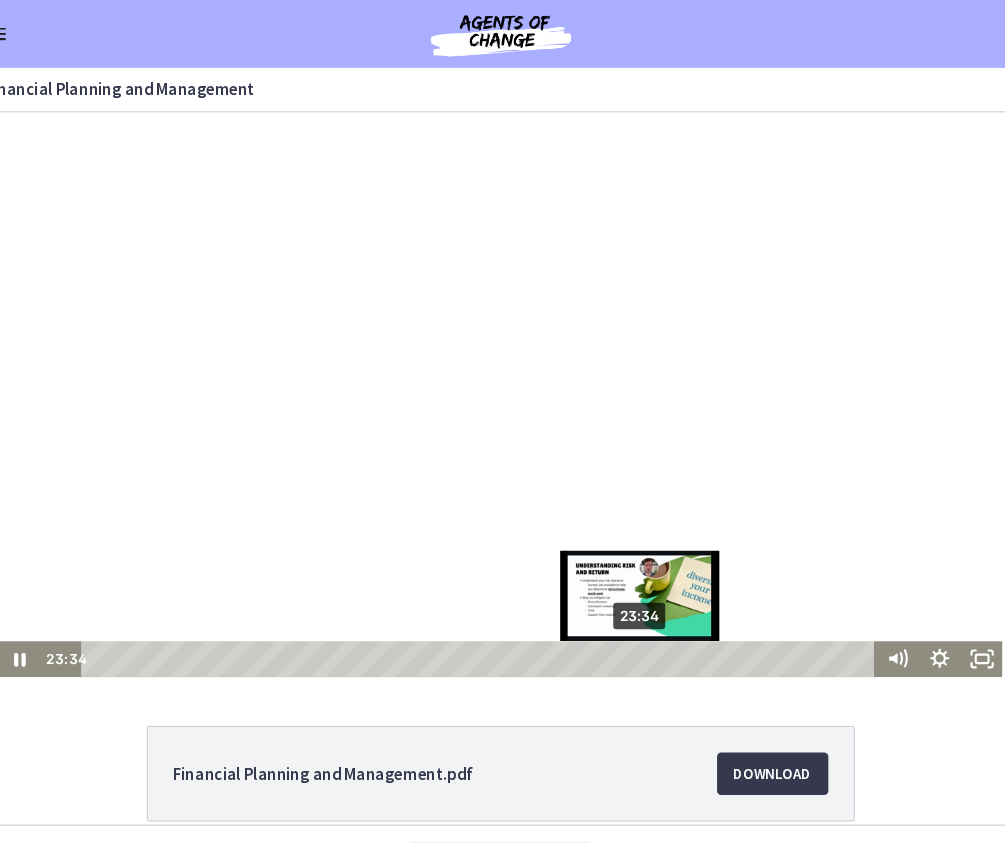 click on "23:34" at bounding box center (452, 628) 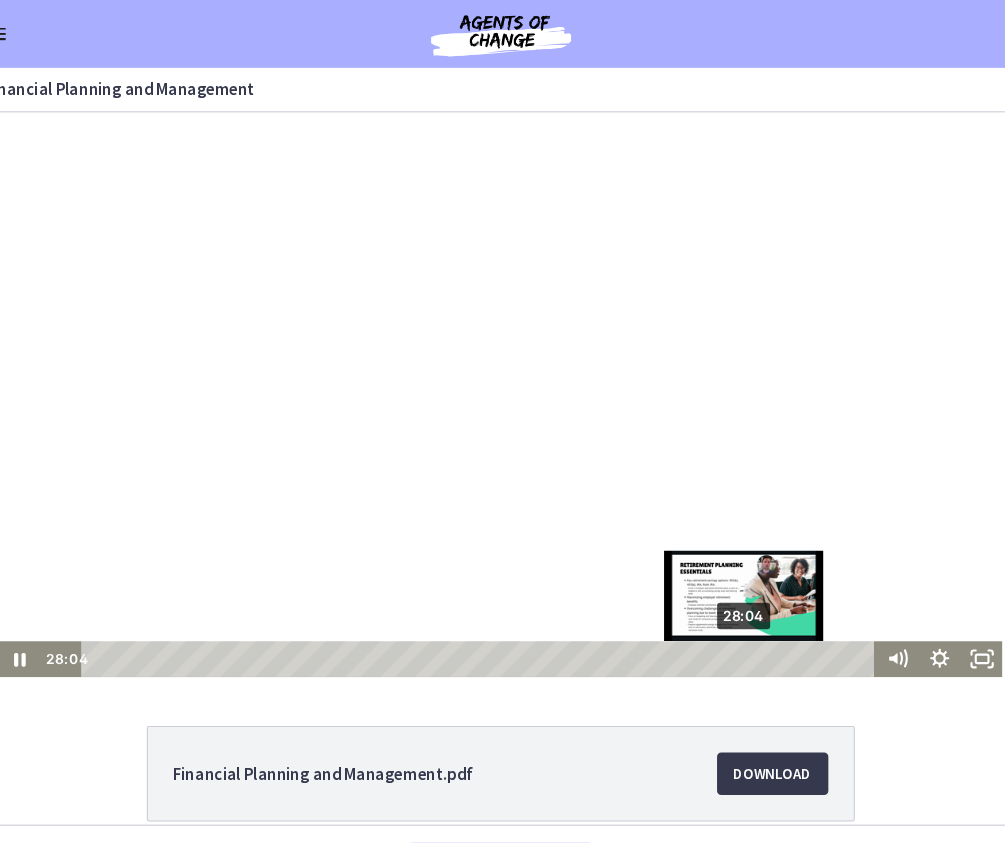 click on "28:04" at bounding box center (452, 628) 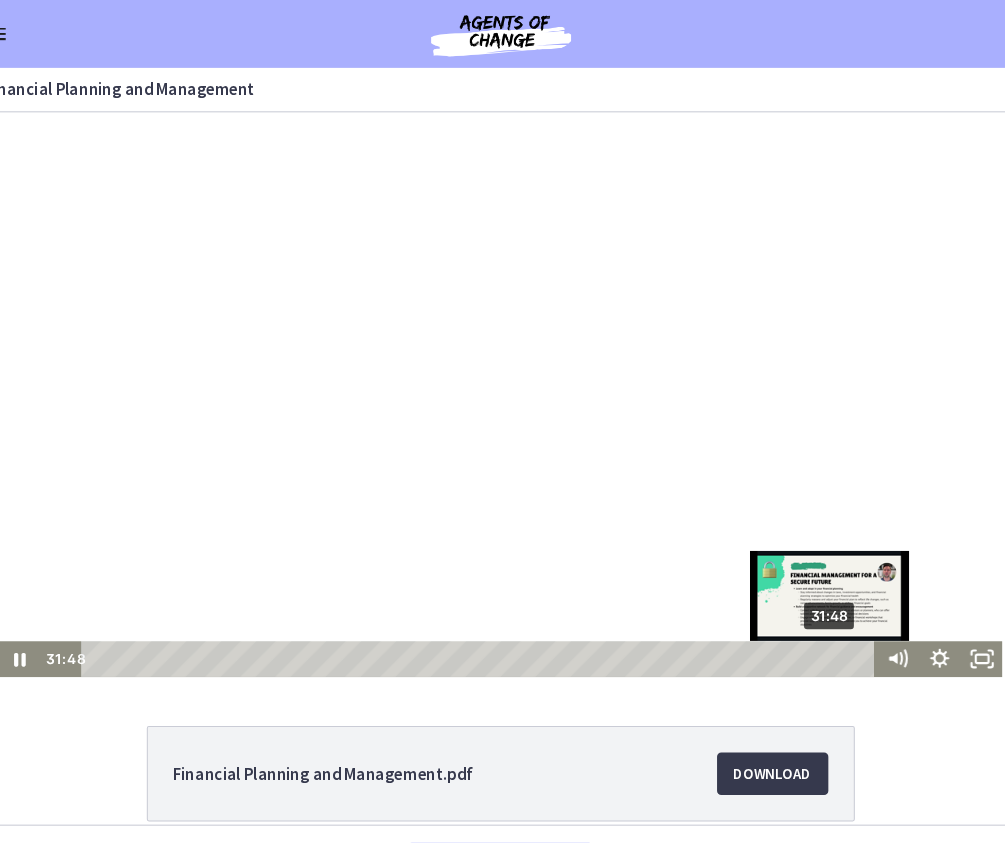 click on "31:48" at bounding box center [452, 628] 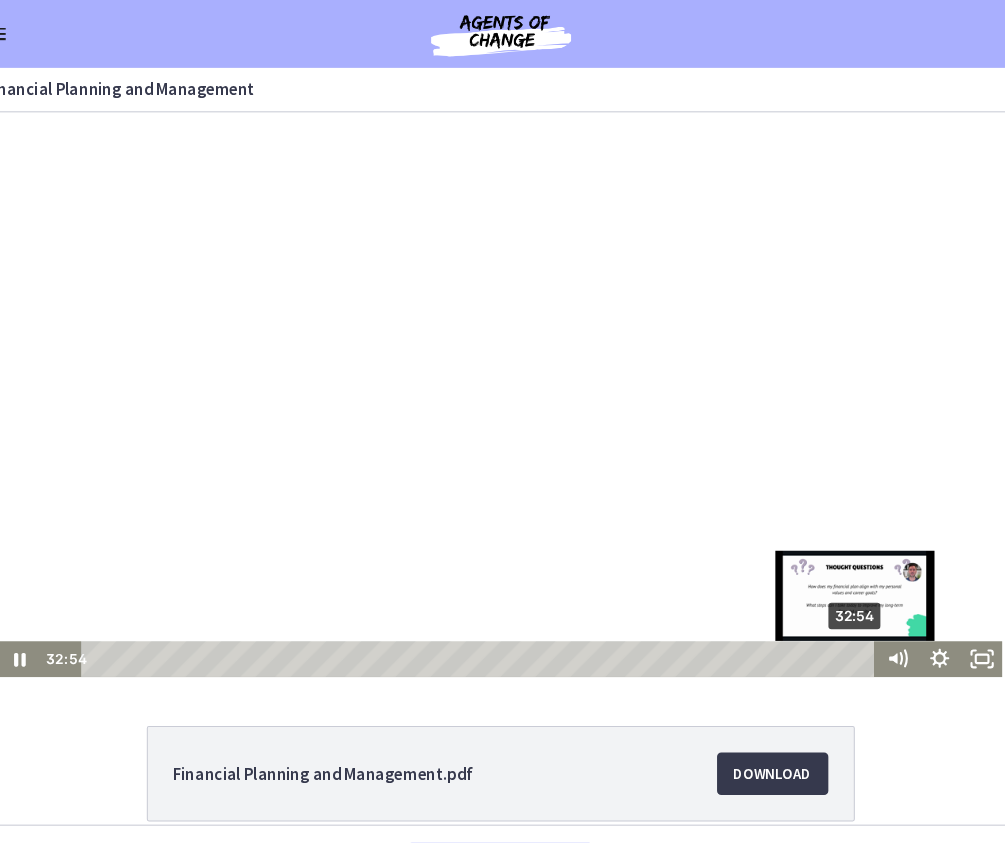 click on "32:54" at bounding box center (452, 628) 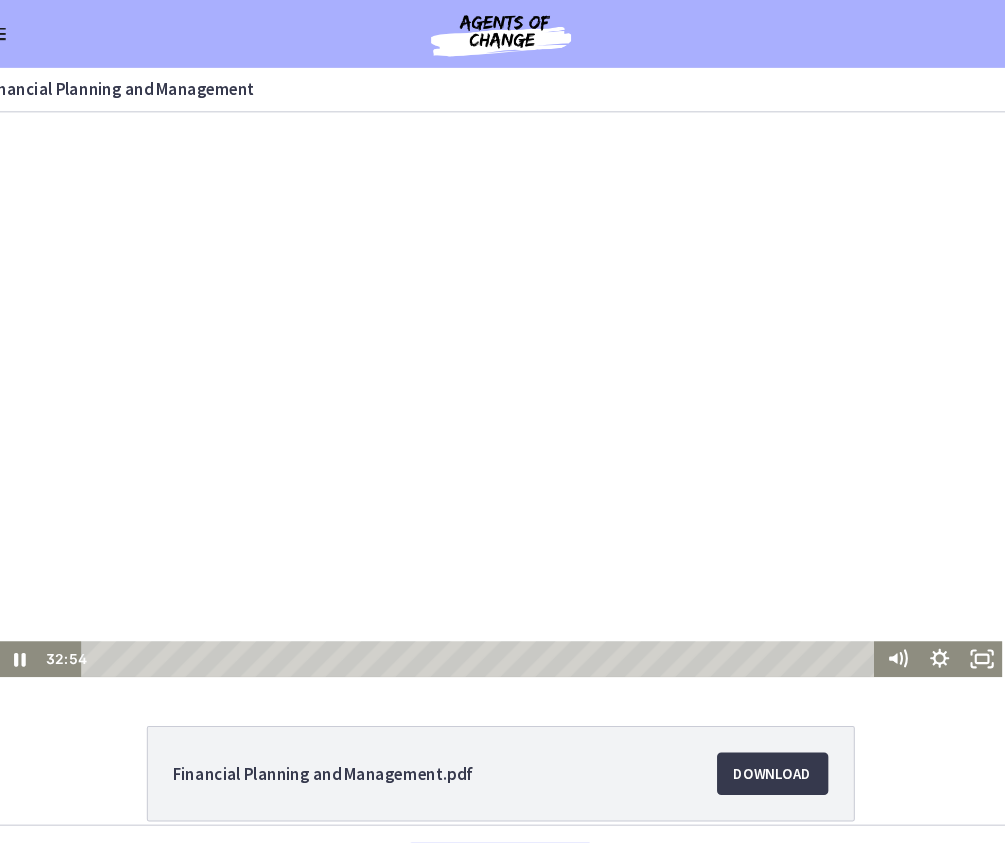 scroll, scrollTop: 93, scrollLeft: 0, axis: vertical 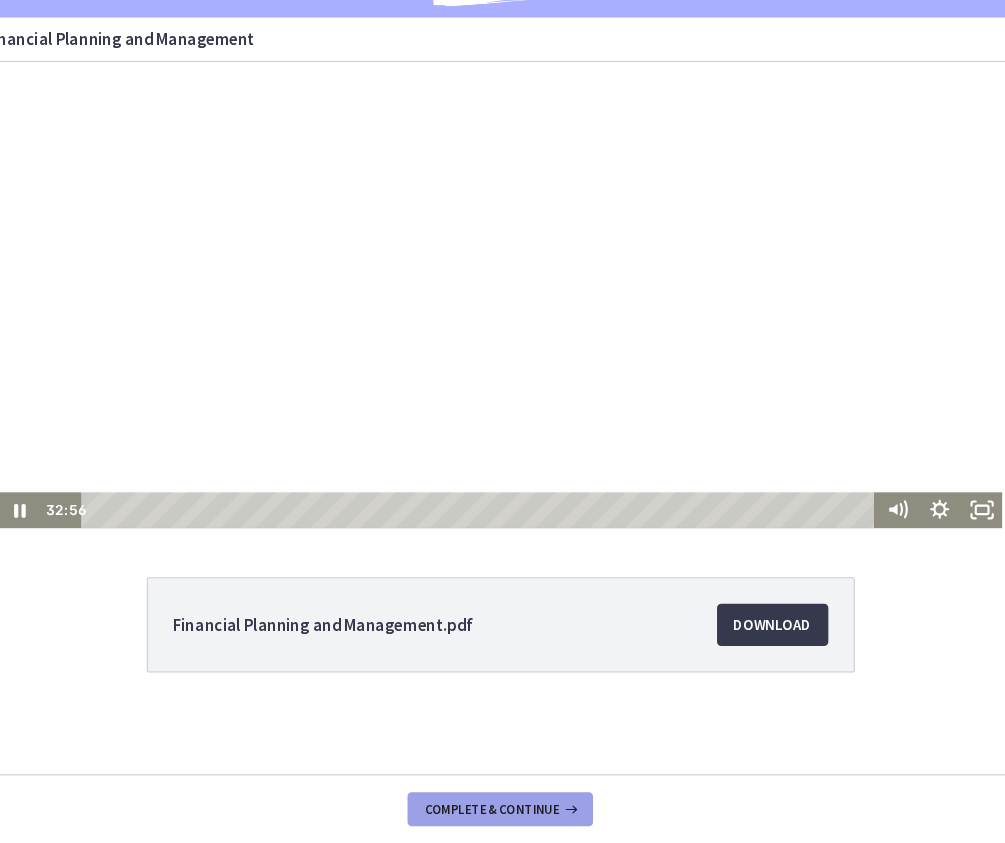click on "Complete & continue" at bounding box center [494, 811] 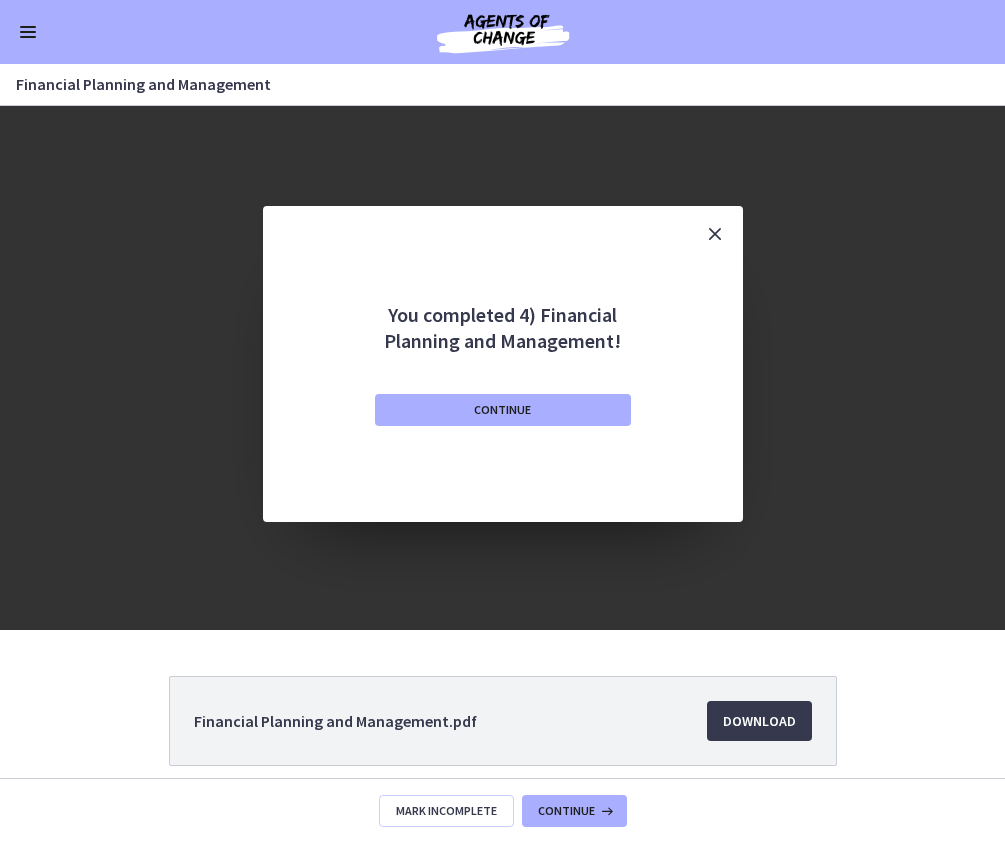 scroll, scrollTop: 0, scrollLeft: 0, axis: both 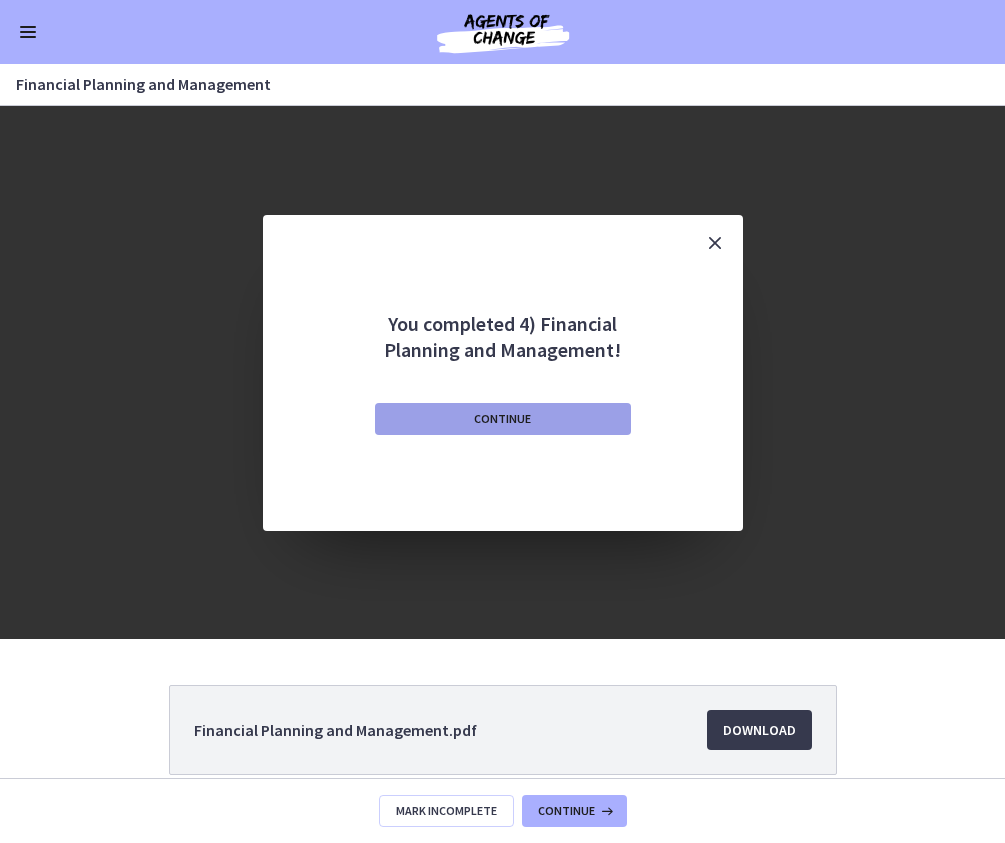 click on "Continue" at bounding box center (503, 419) 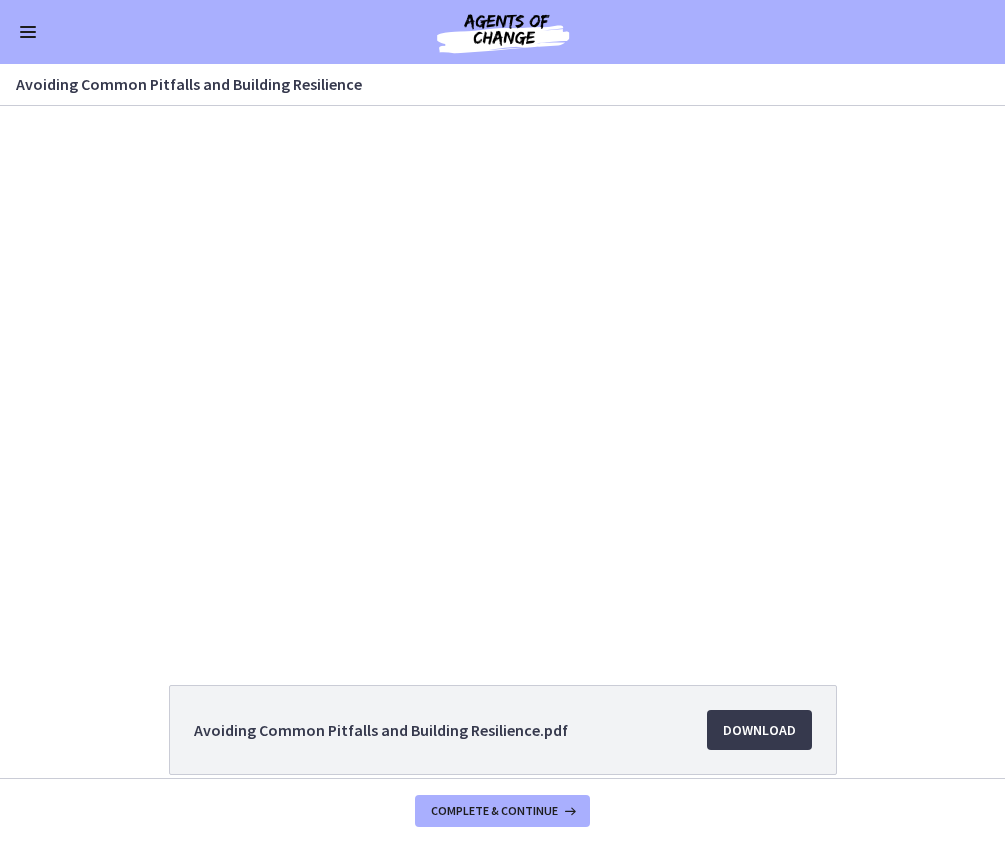 scroll, scrollTop: 0, scrollLeft: 0, axis: both 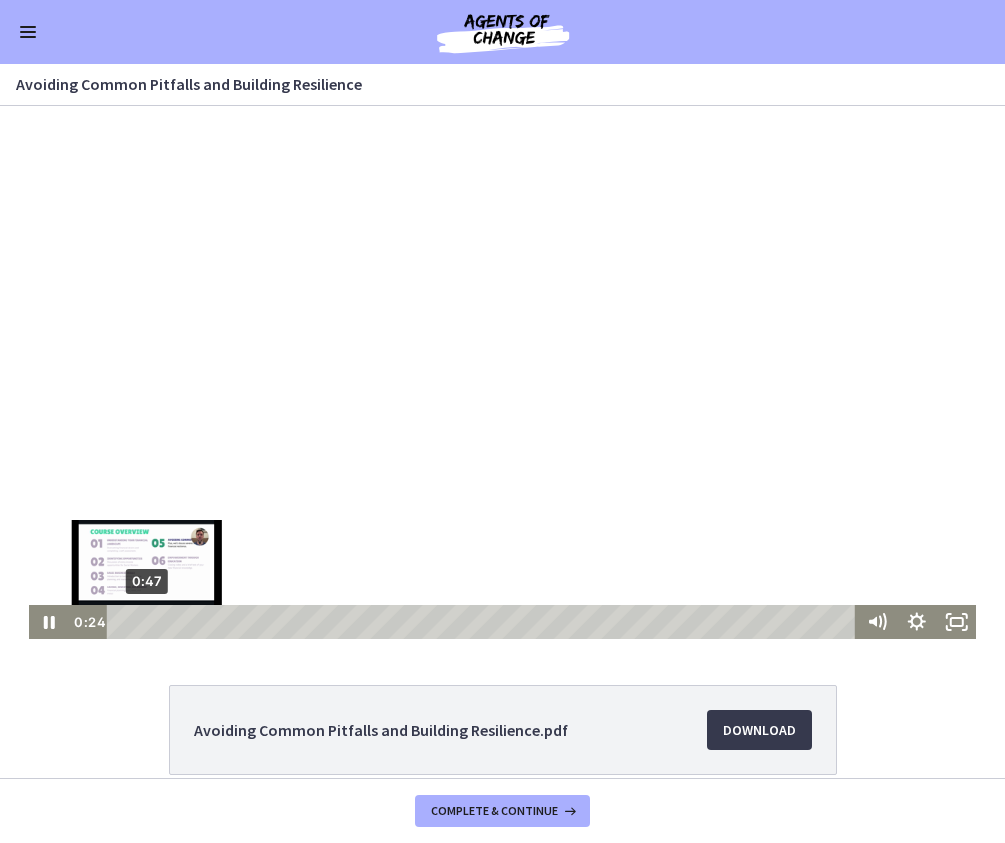click on "0:47" at bounding box center (484, 622) 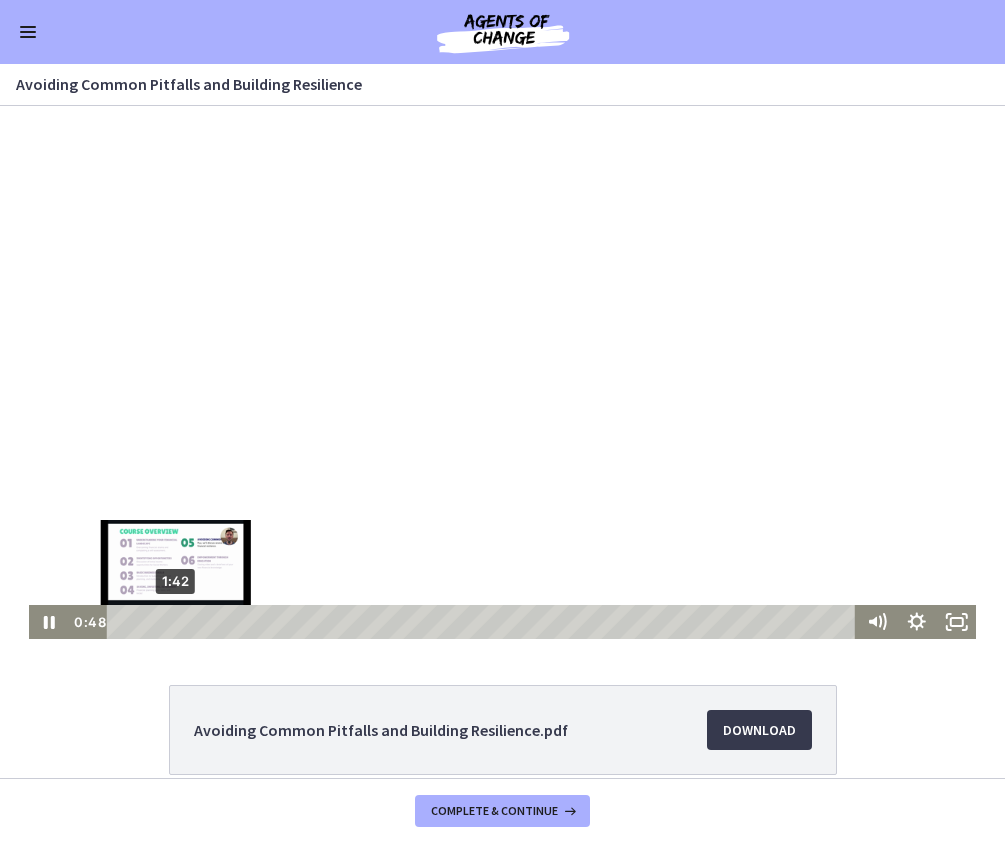 click on "1:42" at bounding box center (484, 622) 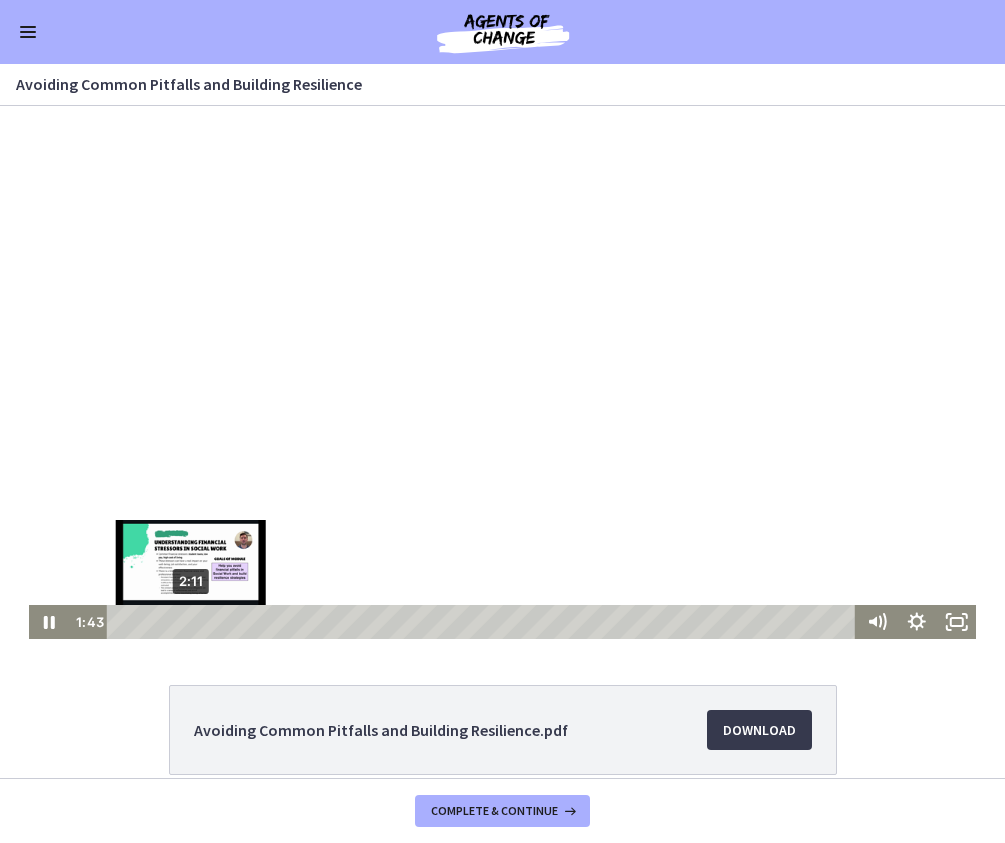 click on "2:11" at bounding box center [484, 622] 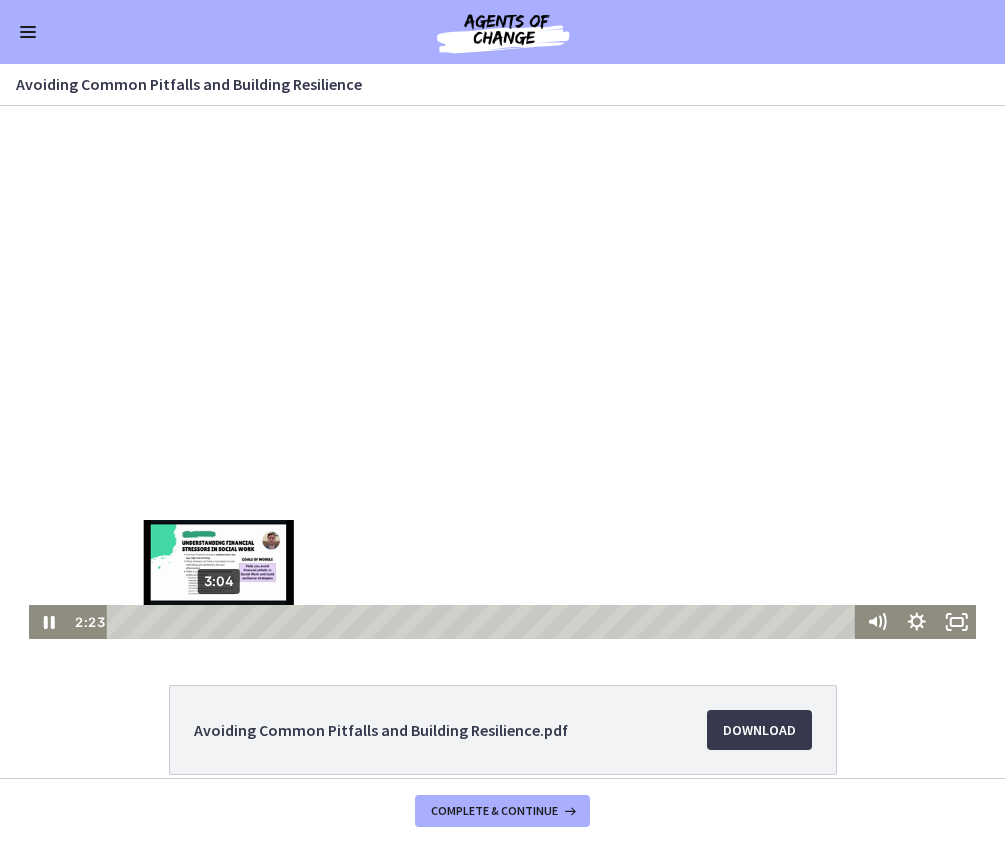 click on "3:04" at bounding box center (484, 622) 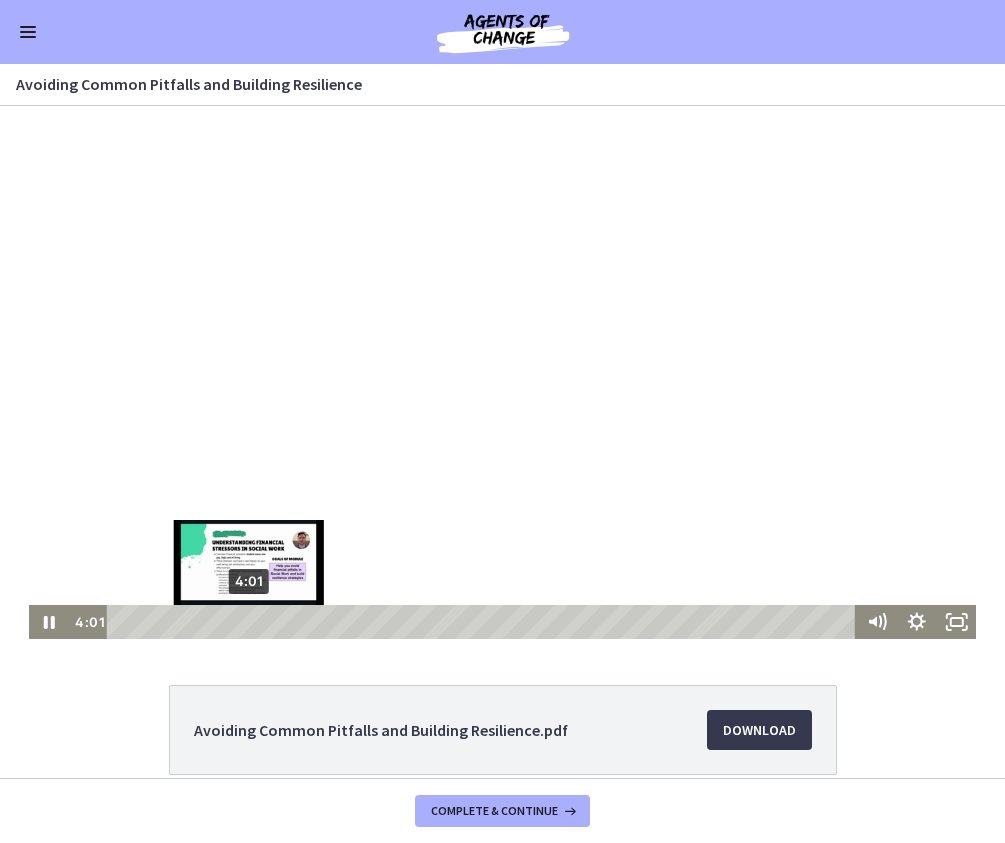click on "4:01" at bounding box center [484, 622] 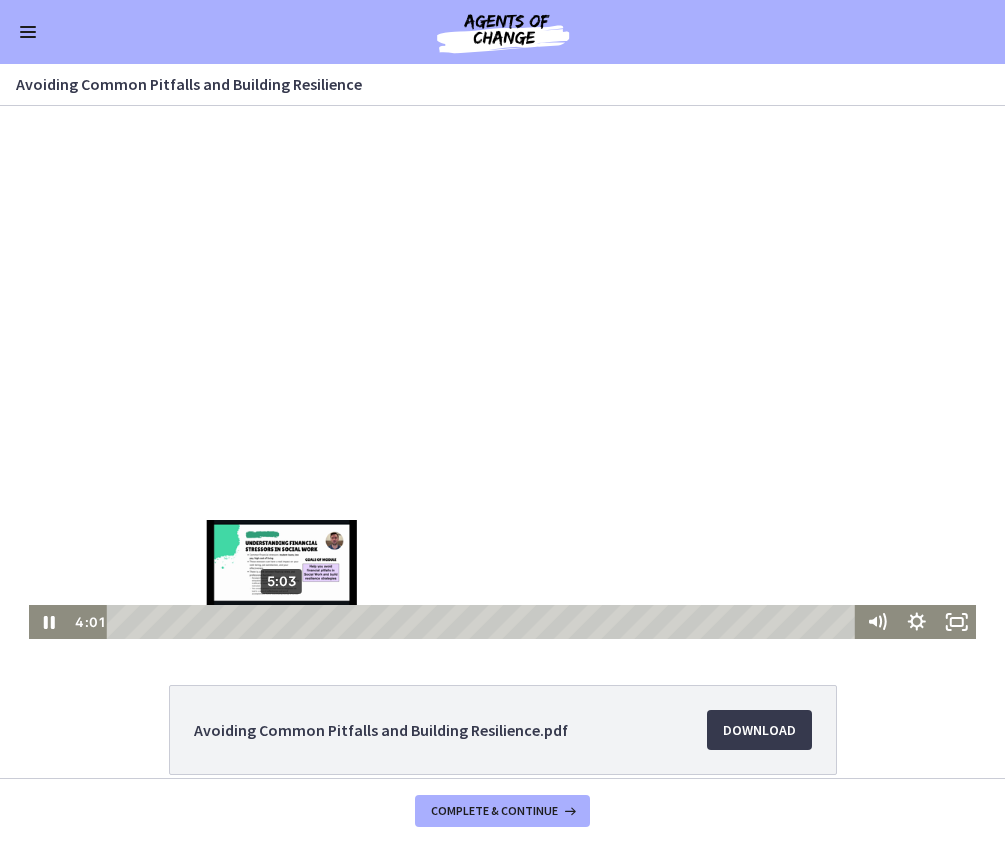 click on "5:03" at bounding box center [484, 622] 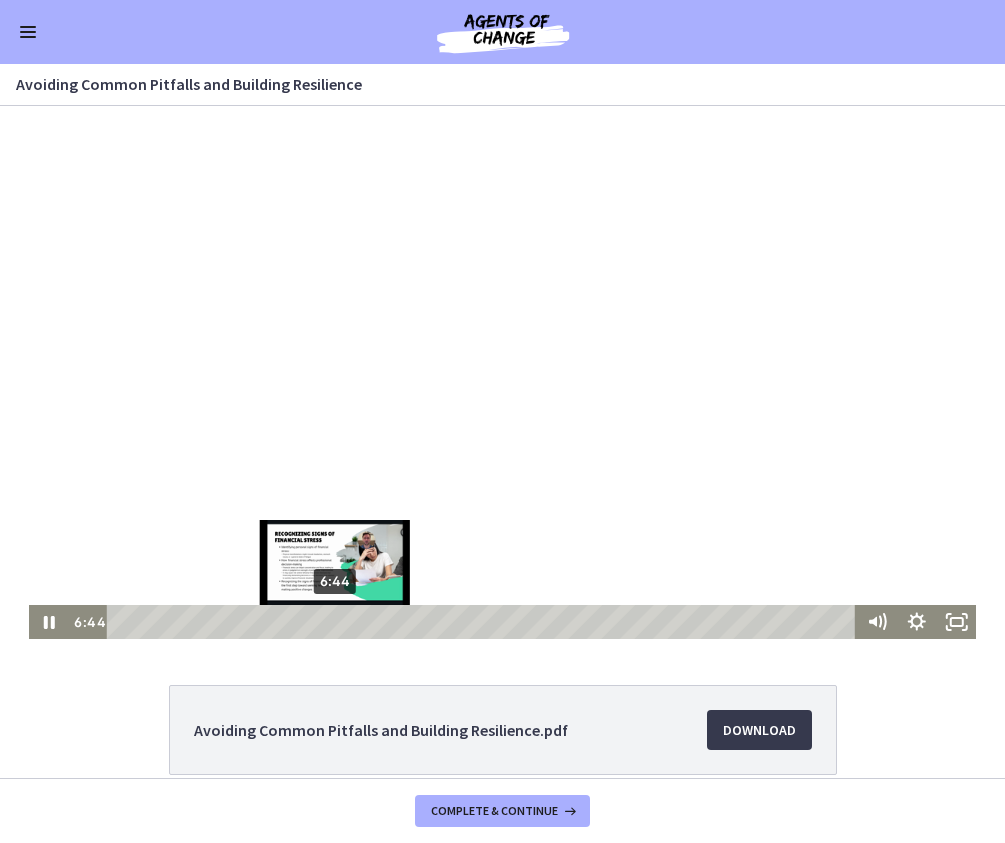 click on "6:44" at bounding box center [484, 622] 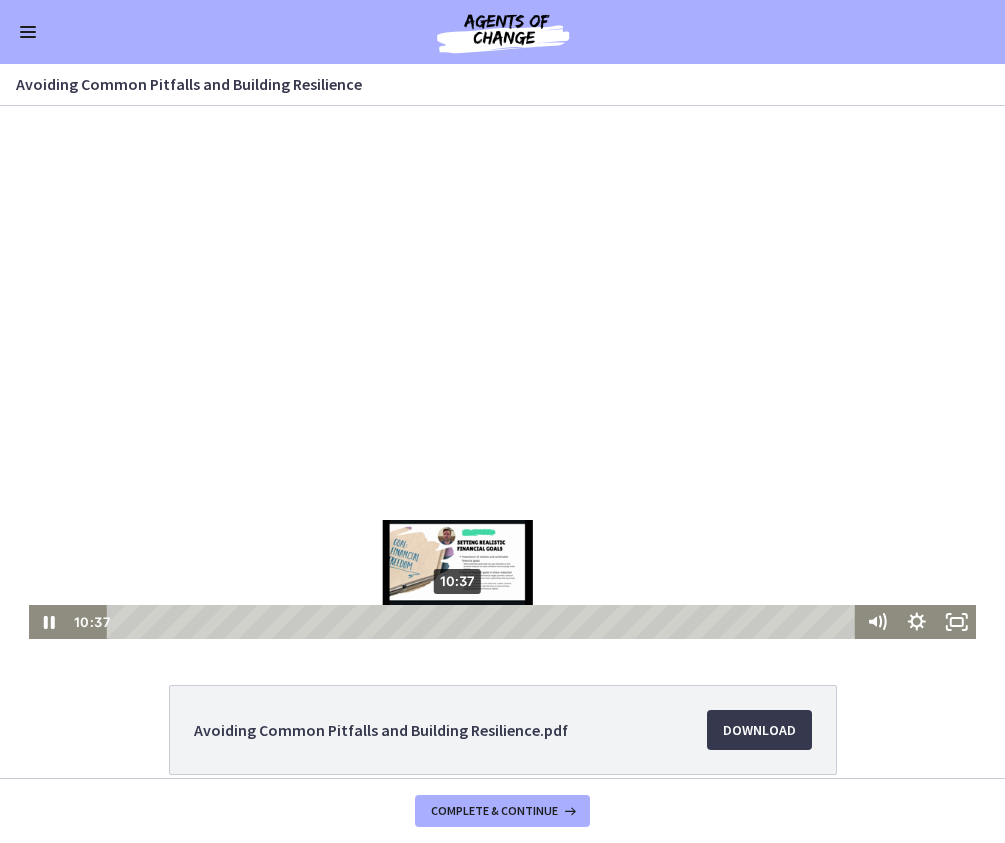 click on "10:37" at bounding box center (484, 622) 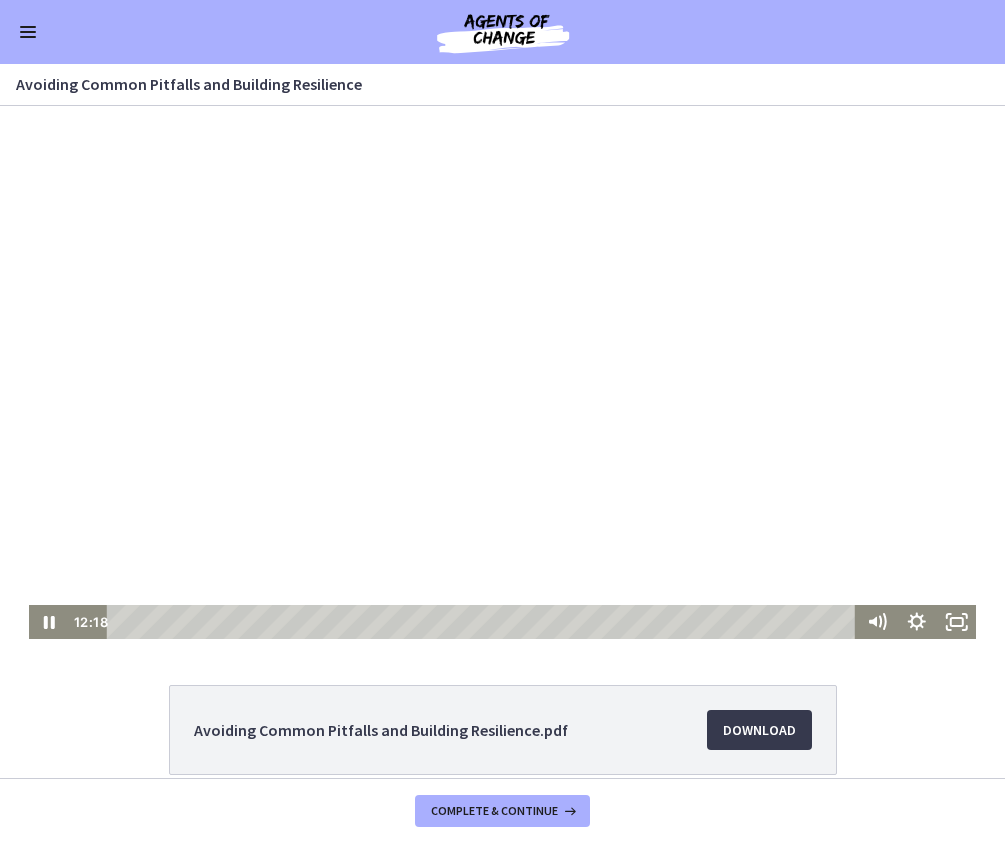click at bounding box center (503, 372) 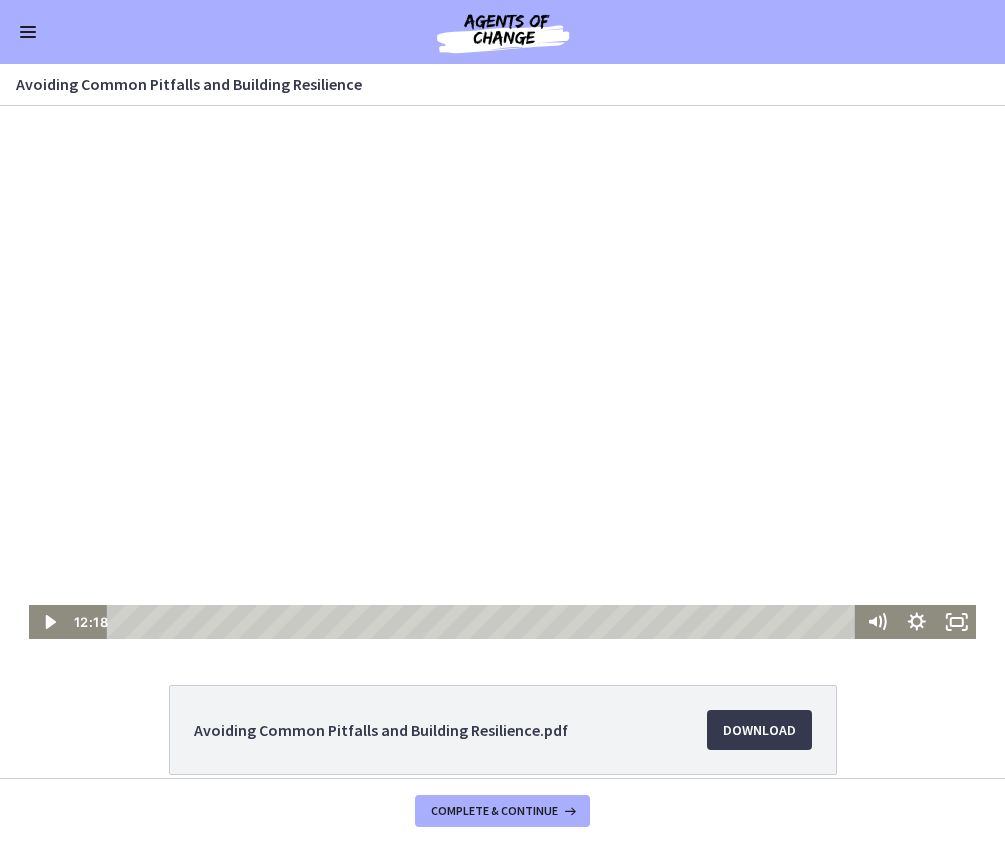 click at bounding box center (503, 372) 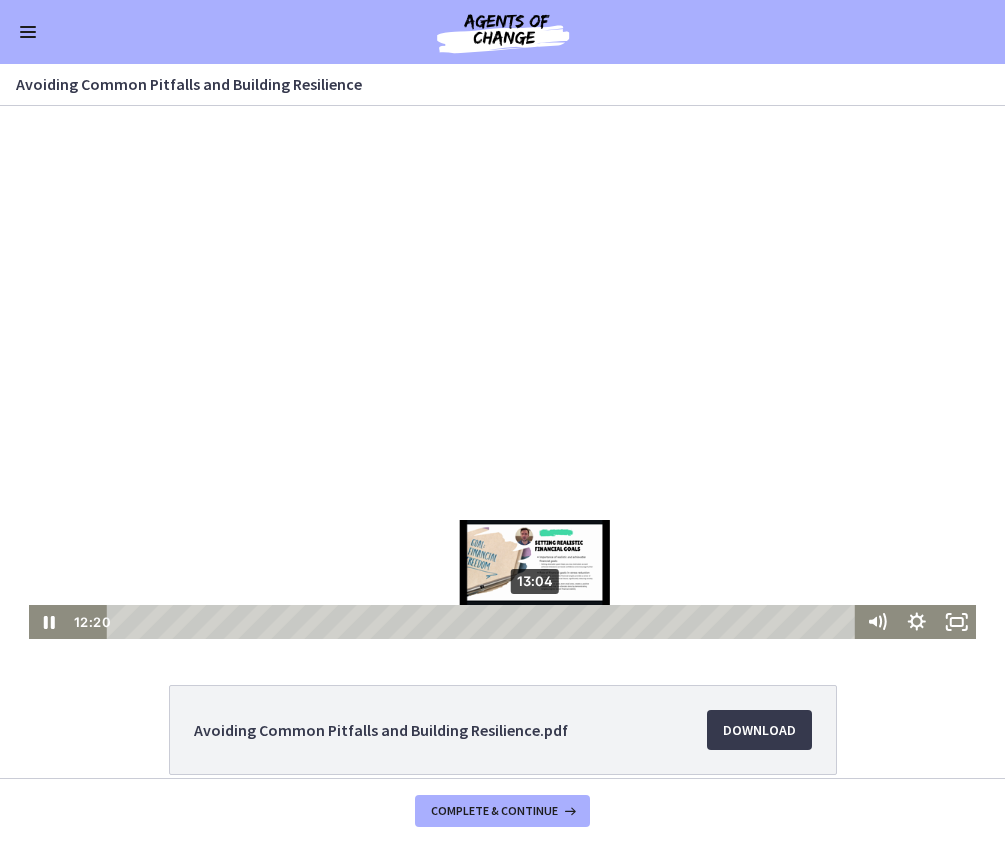 click on "13:04" at bounding box center [484, 622] 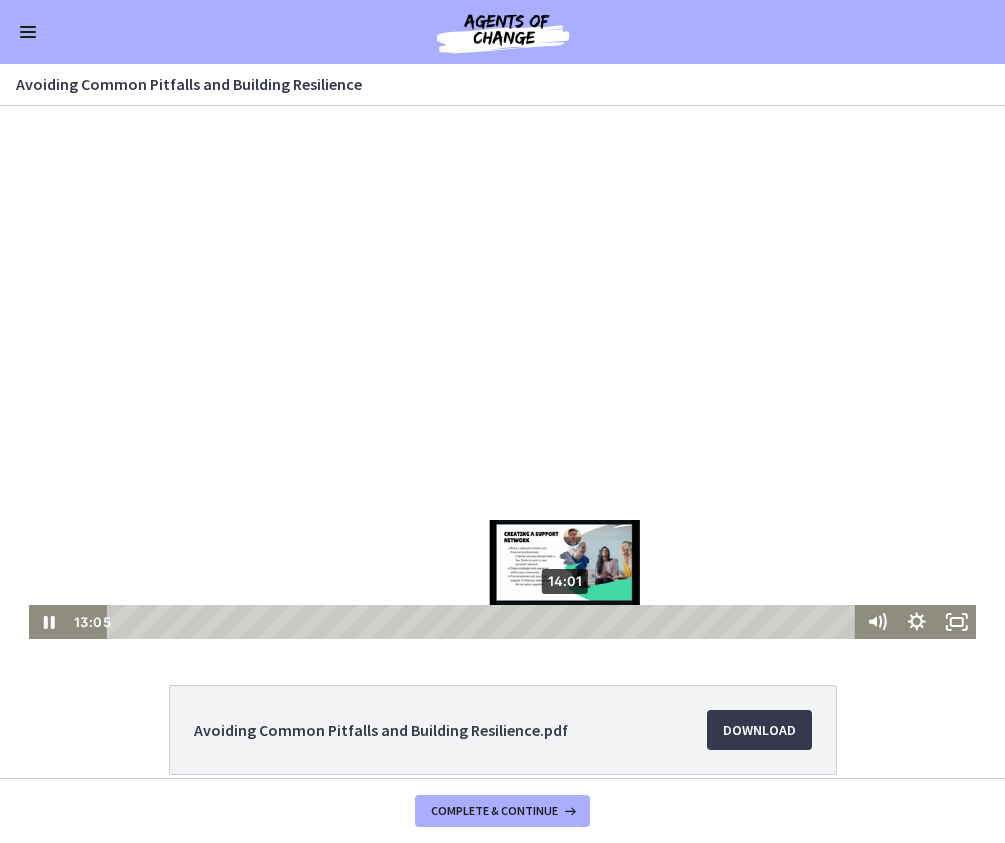 click on "14:01" at bounding box center [484, 622] 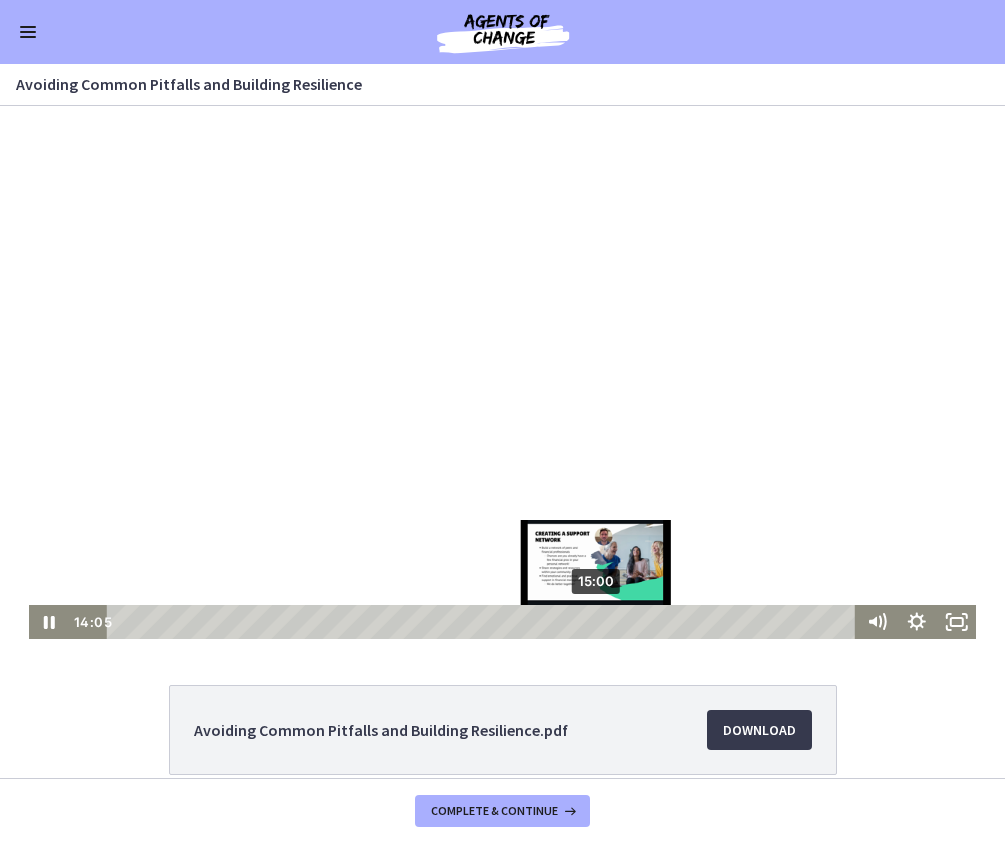 click on "15:00" at bounding box center [484, 622] 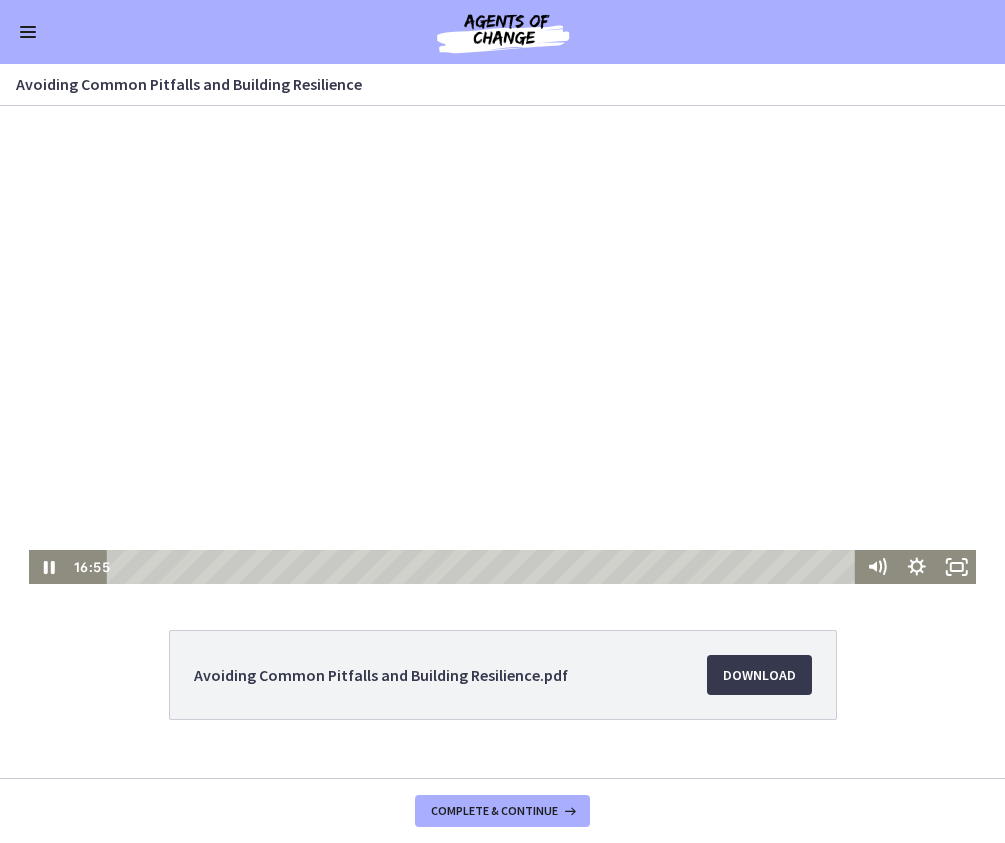 scroll, scrollTop: 0, scrollLeft: 0, axis: both 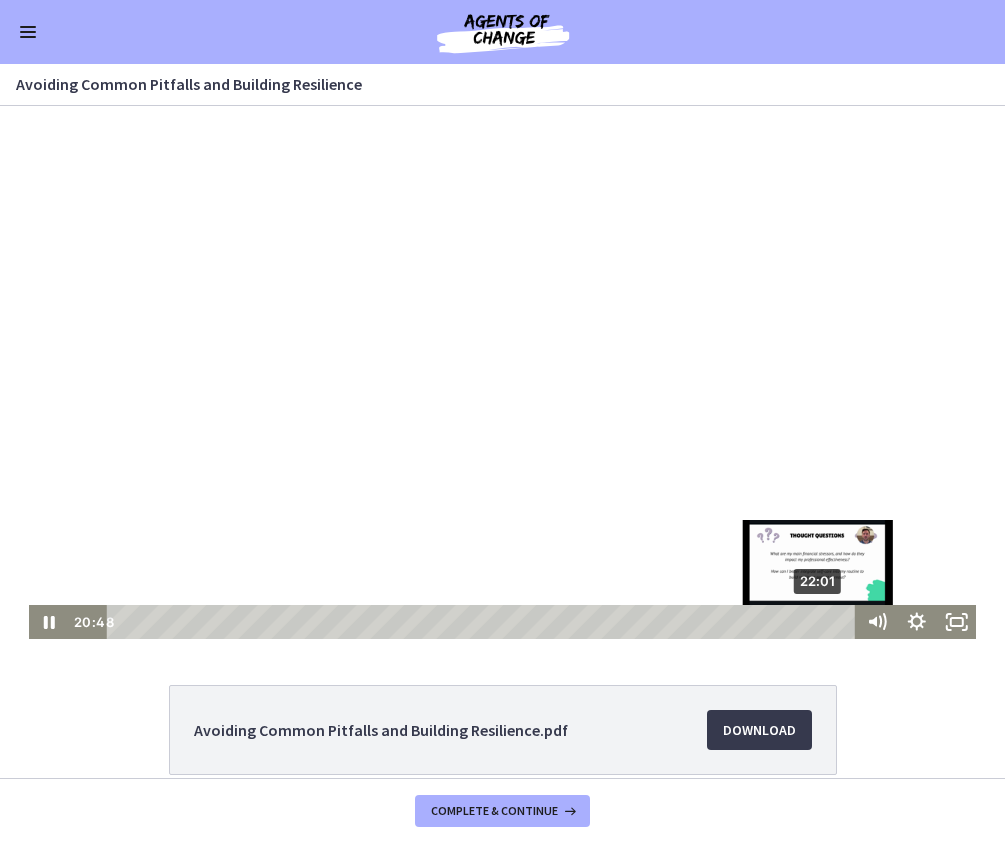 click on "22:01" at bounding box center (484, 622) 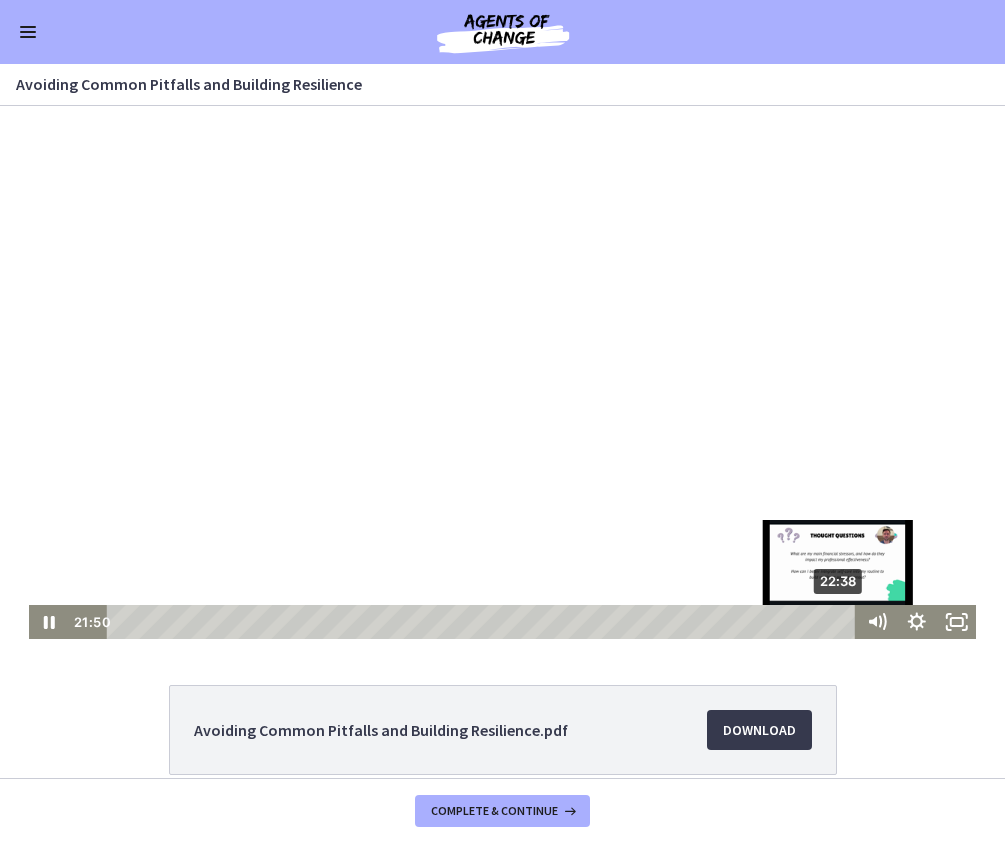 click on "22:38" at bounding box center (484, 622) 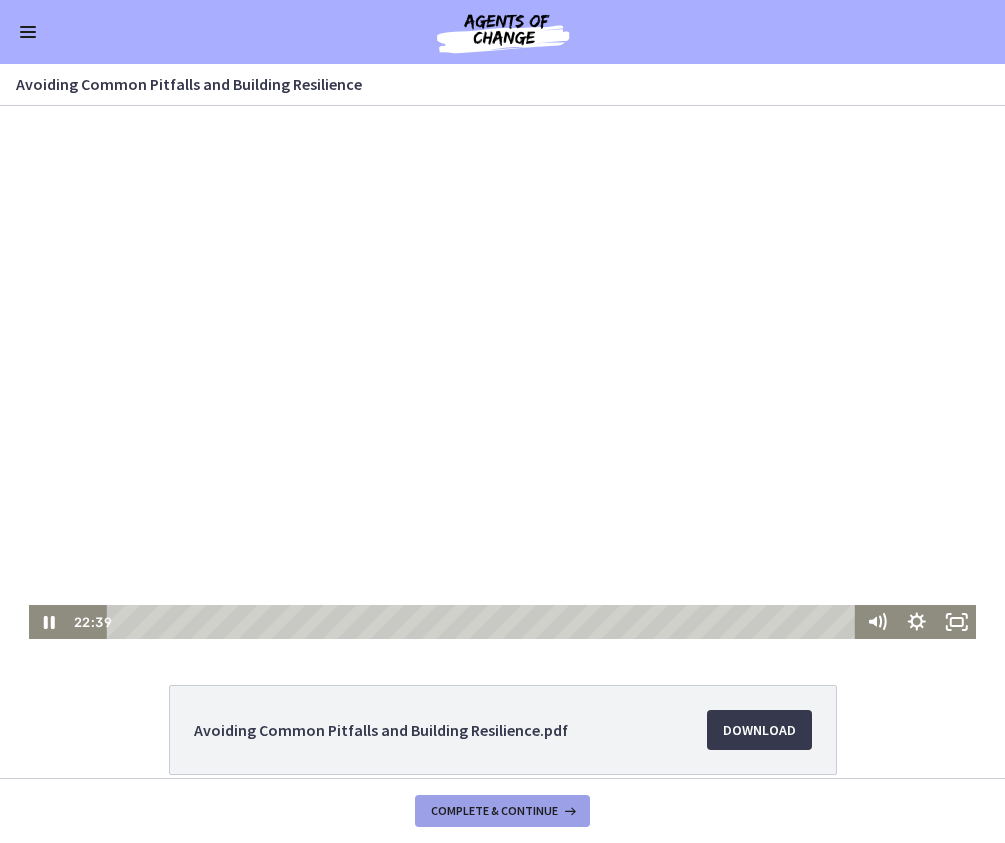 click on "Complete & continue" at bounding box center [502, 811] 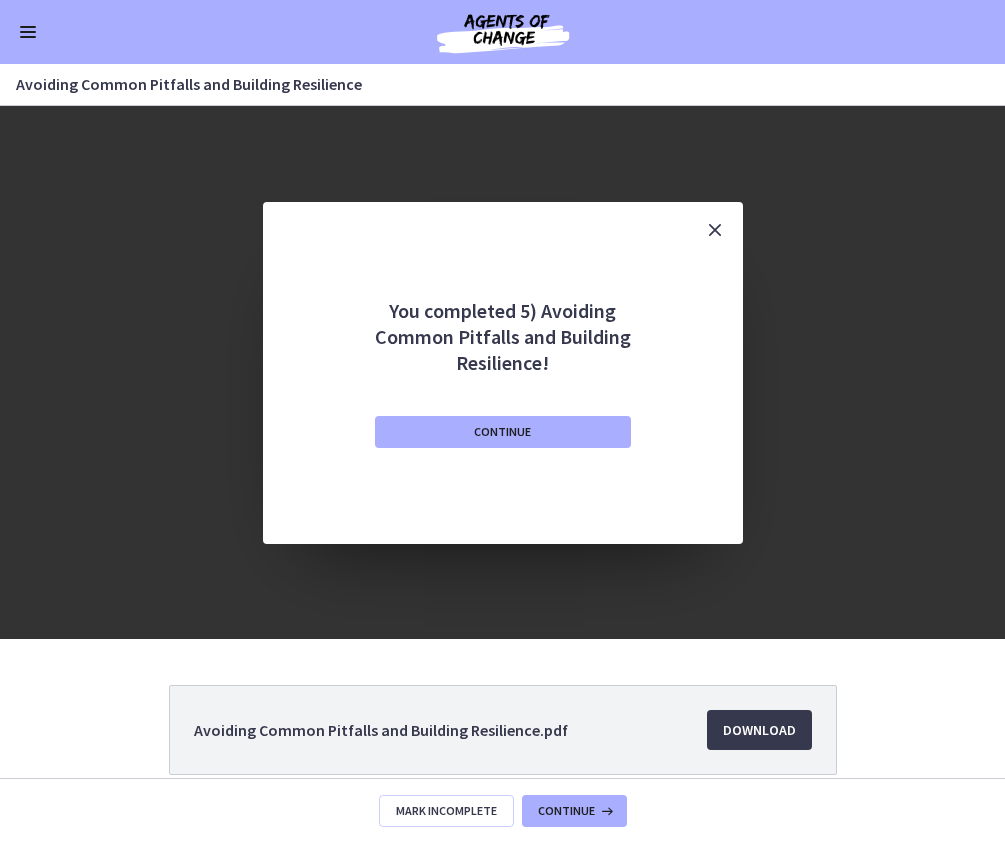 click on "Continue" at bounding box center [503, 460] 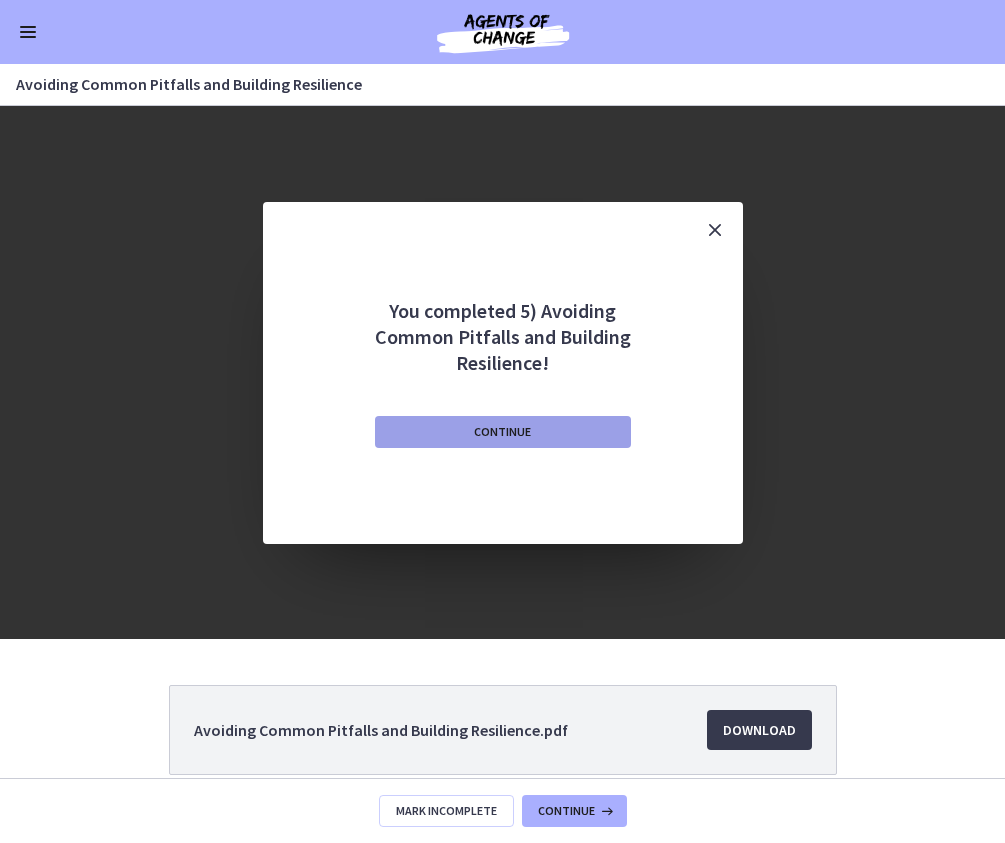 click on "Continue" at bounding box center [502, 432] 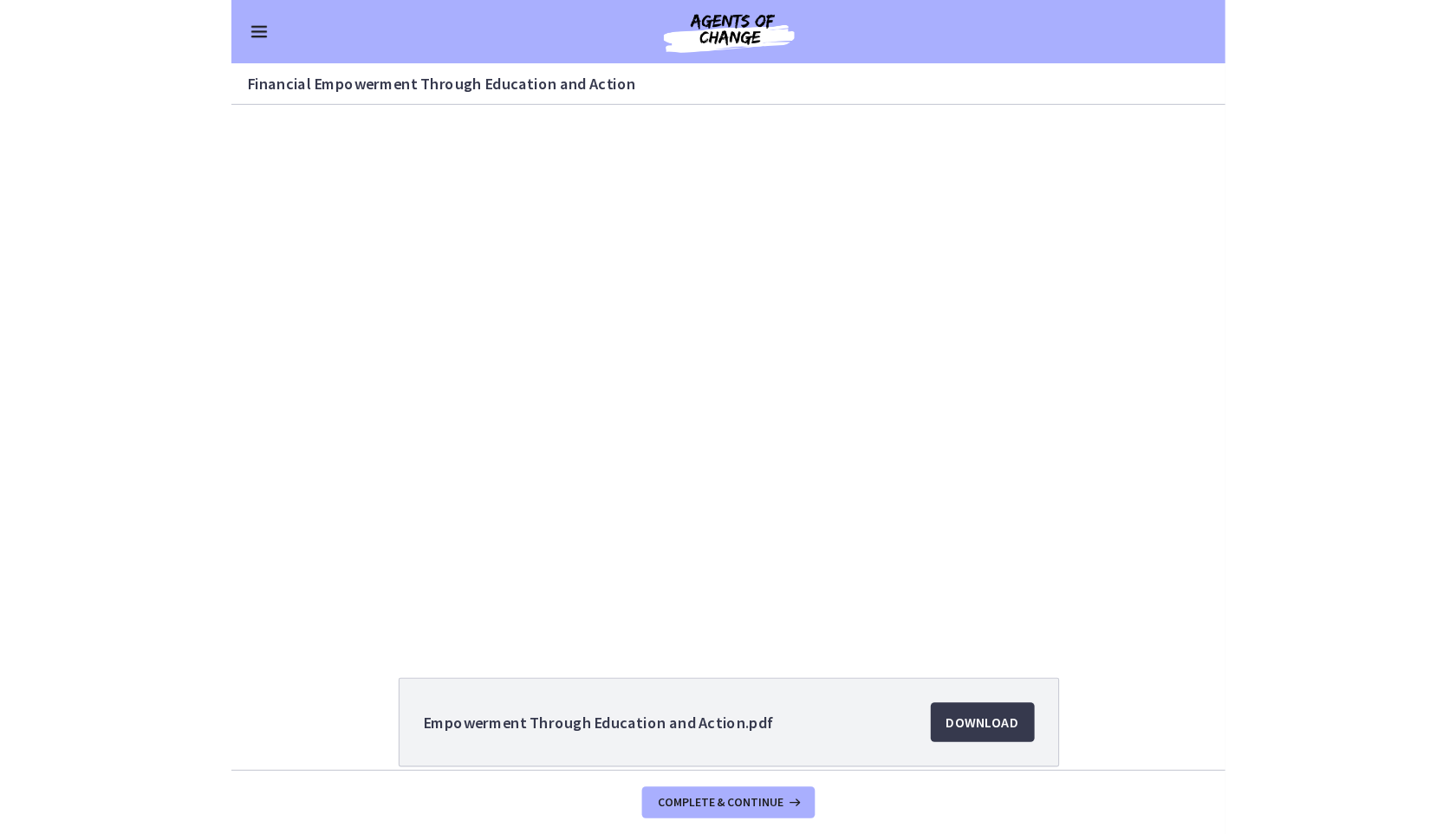 scroll, scrollTop: 0, scrollLeft: 0, axis: both 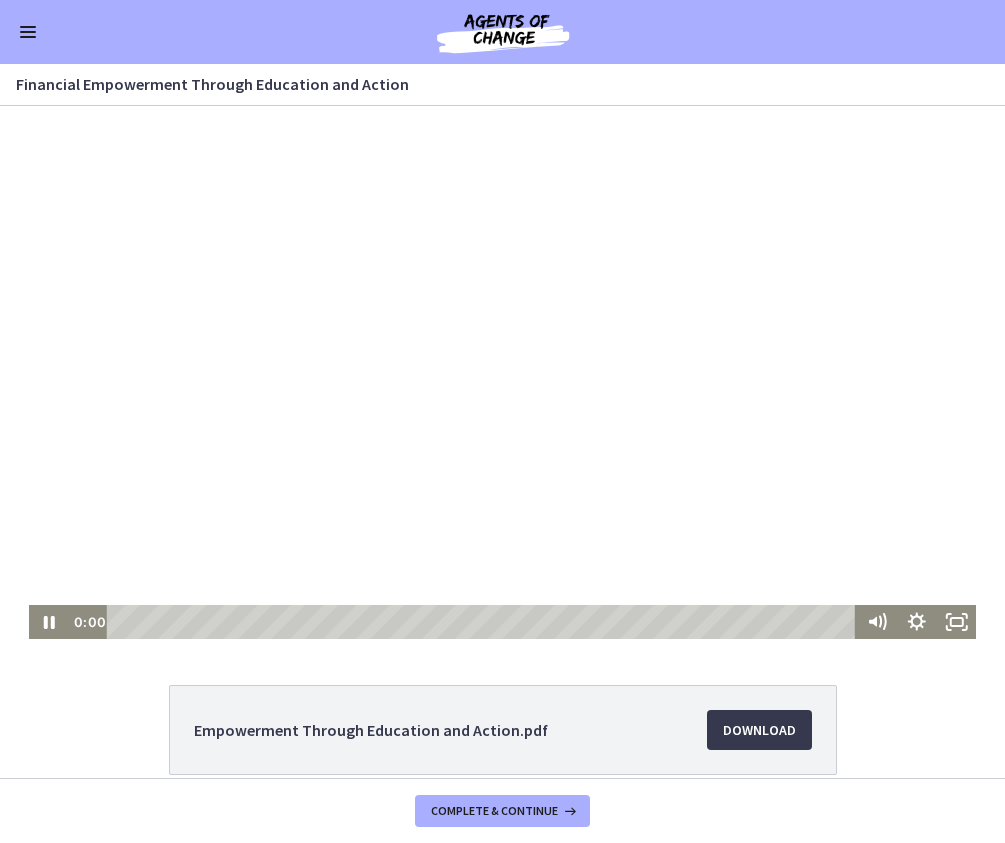 click at bounding box center (503, 372) 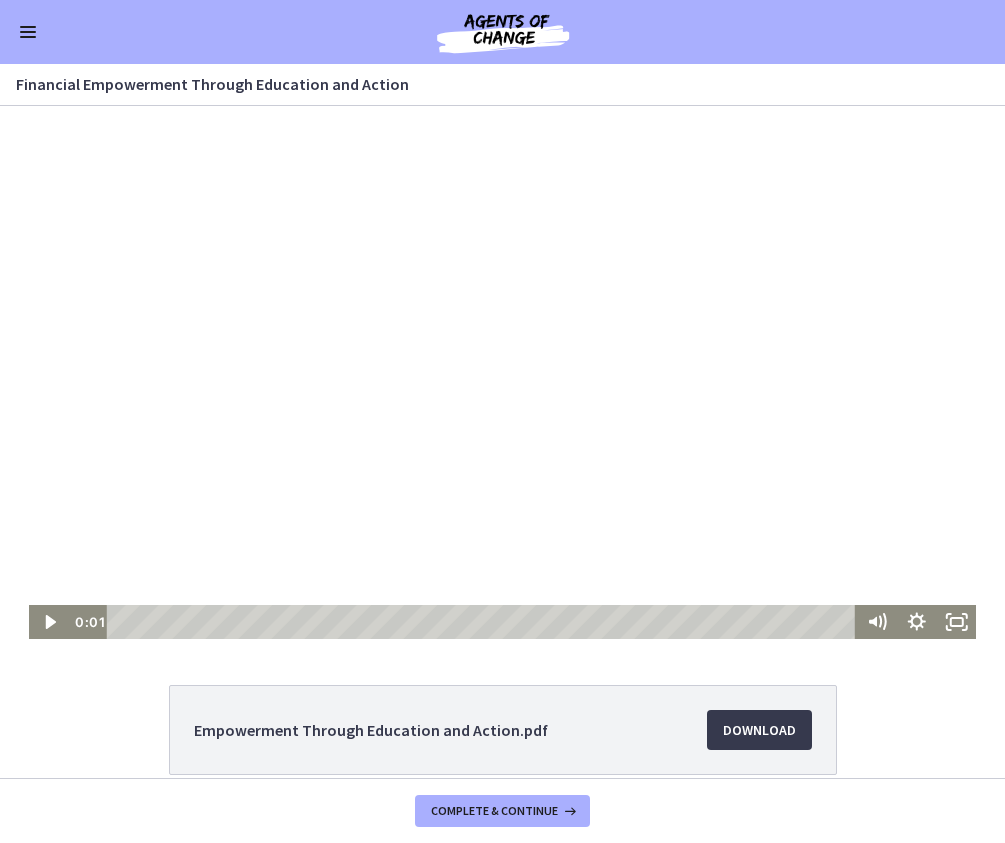 click at bounding box center [503, 372] 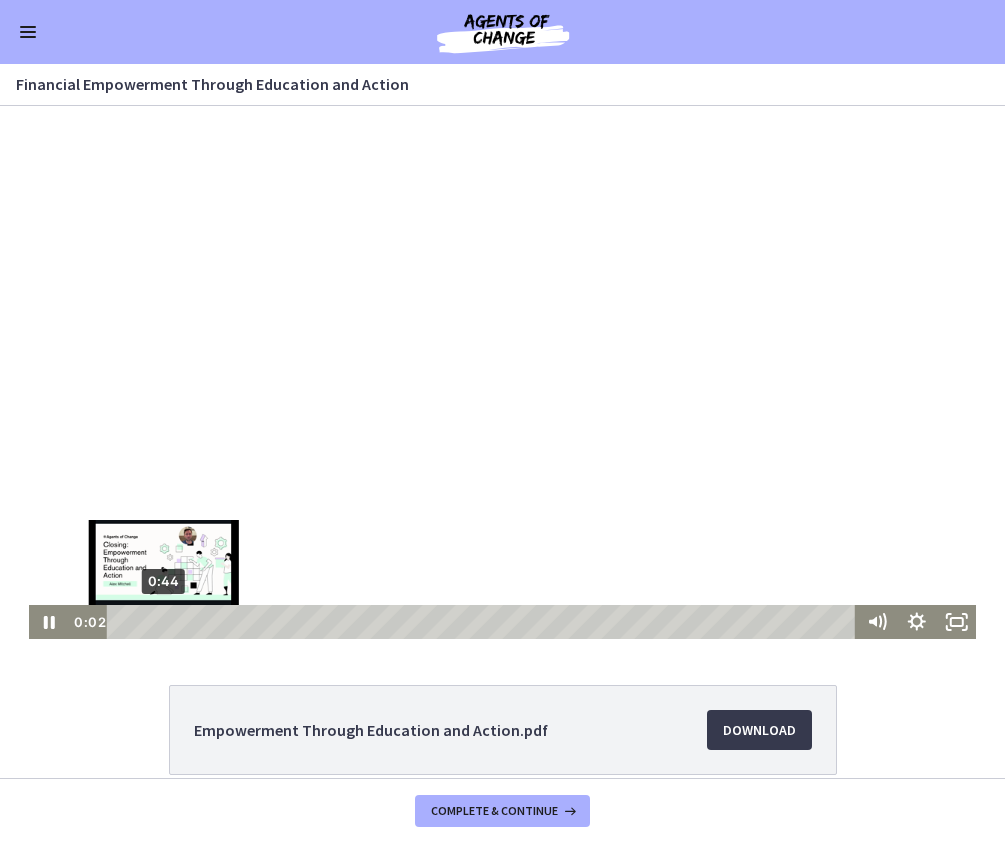 click on "0:44" at bounding box center [484, 622] 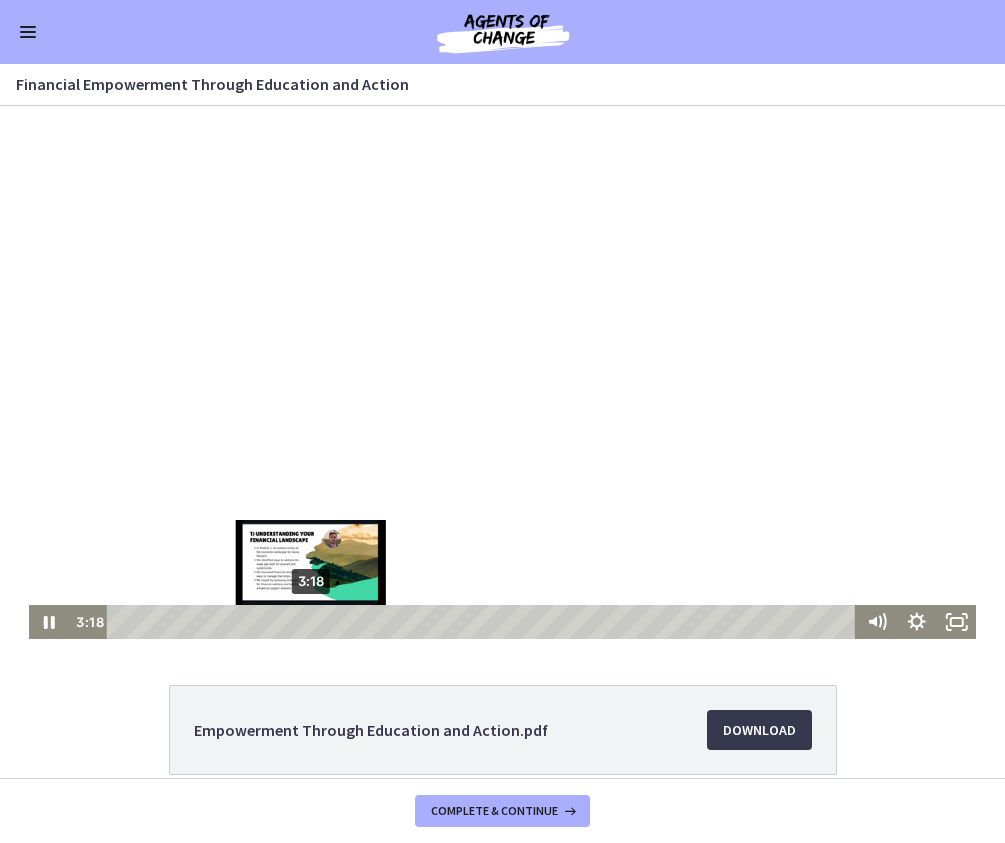 click on "3:18" at bounding box center (484, 622) 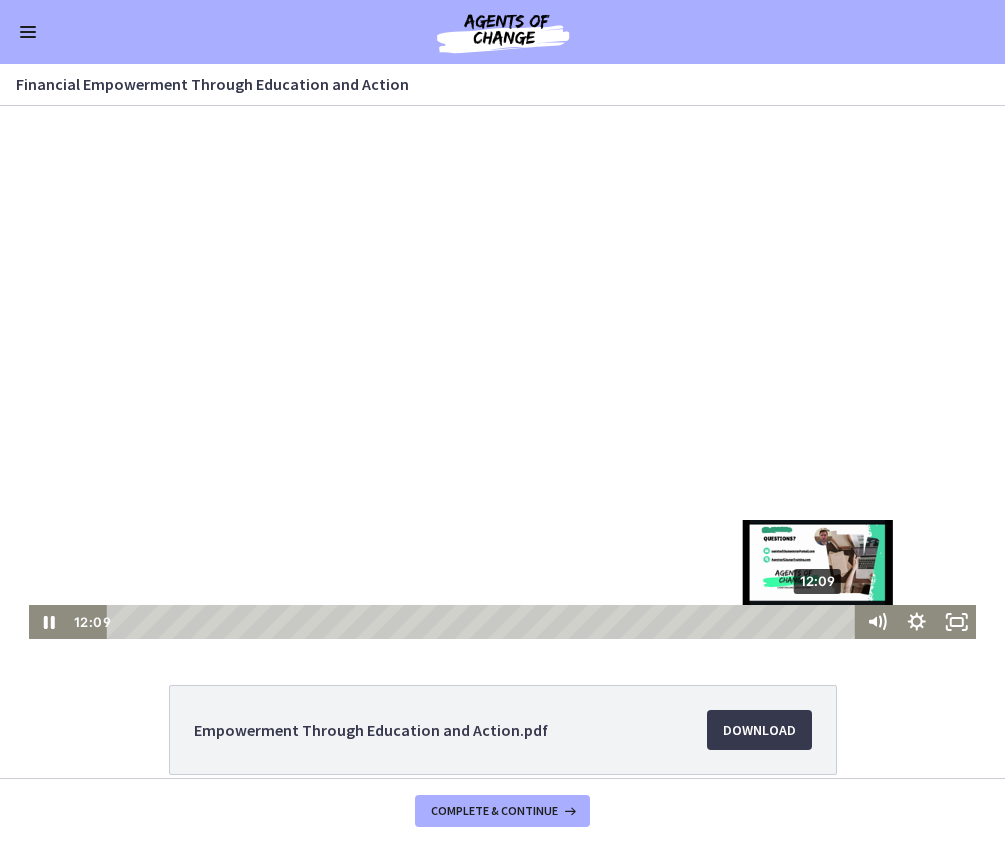 click on "12:09" at bounding box center [484, 622] 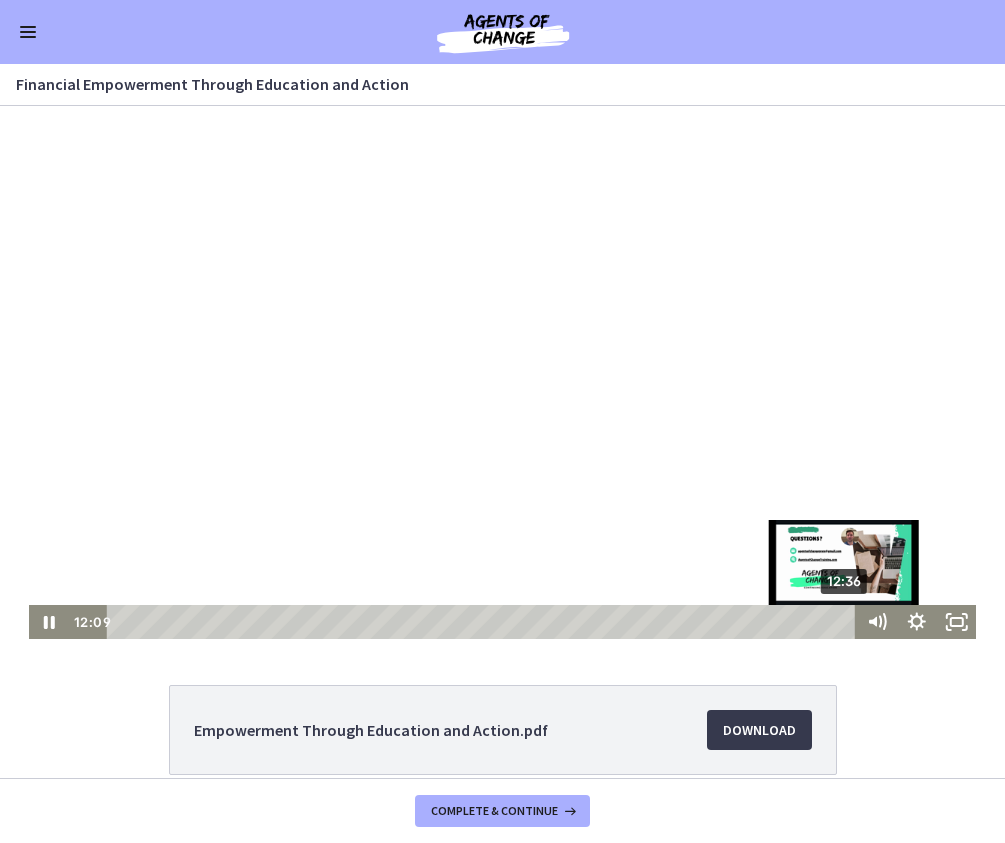 click on "12:36" at bounding box center [484, 622] 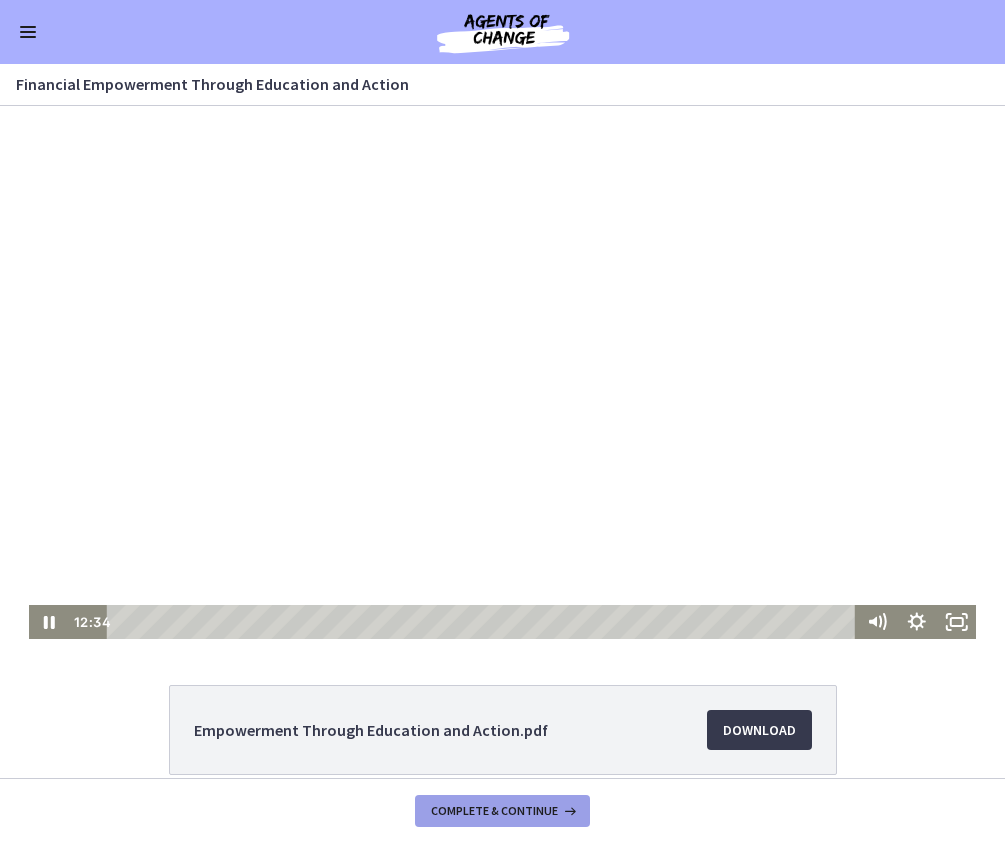 click on "Complete & continue" at bounding box center [494, 811] 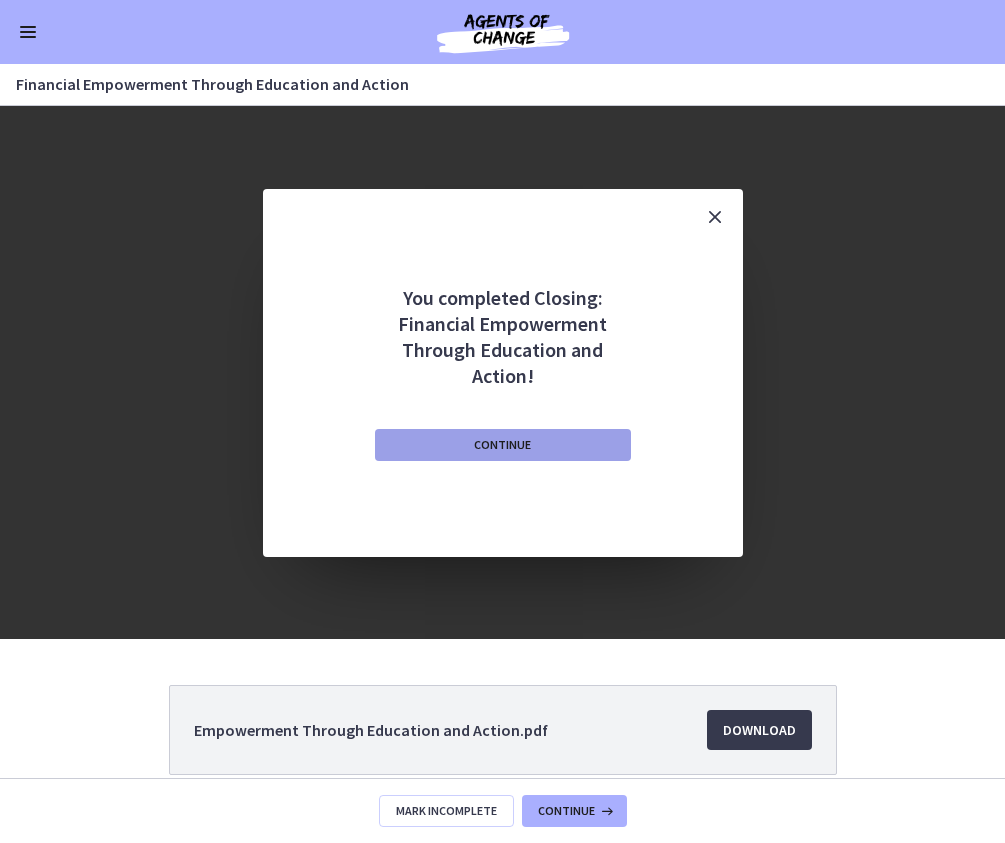 click on "Continue" at bounding box center (502, 445) 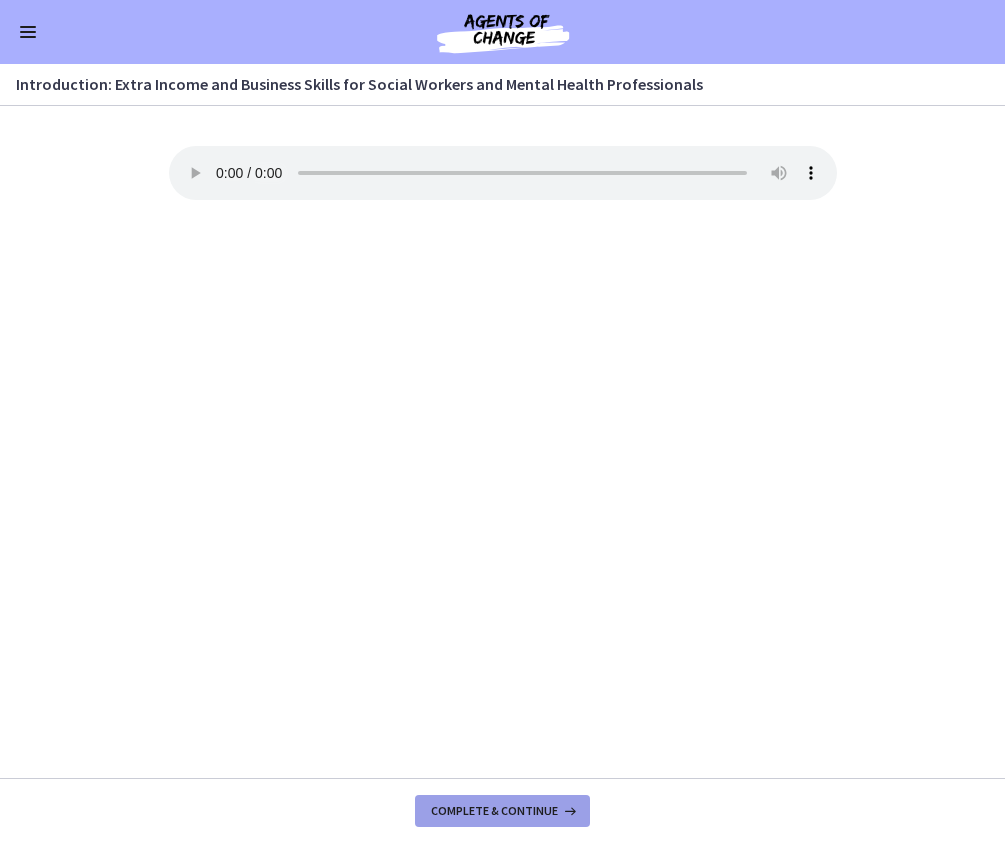 click on "Complete & continue" at bounding box center [494, 811] 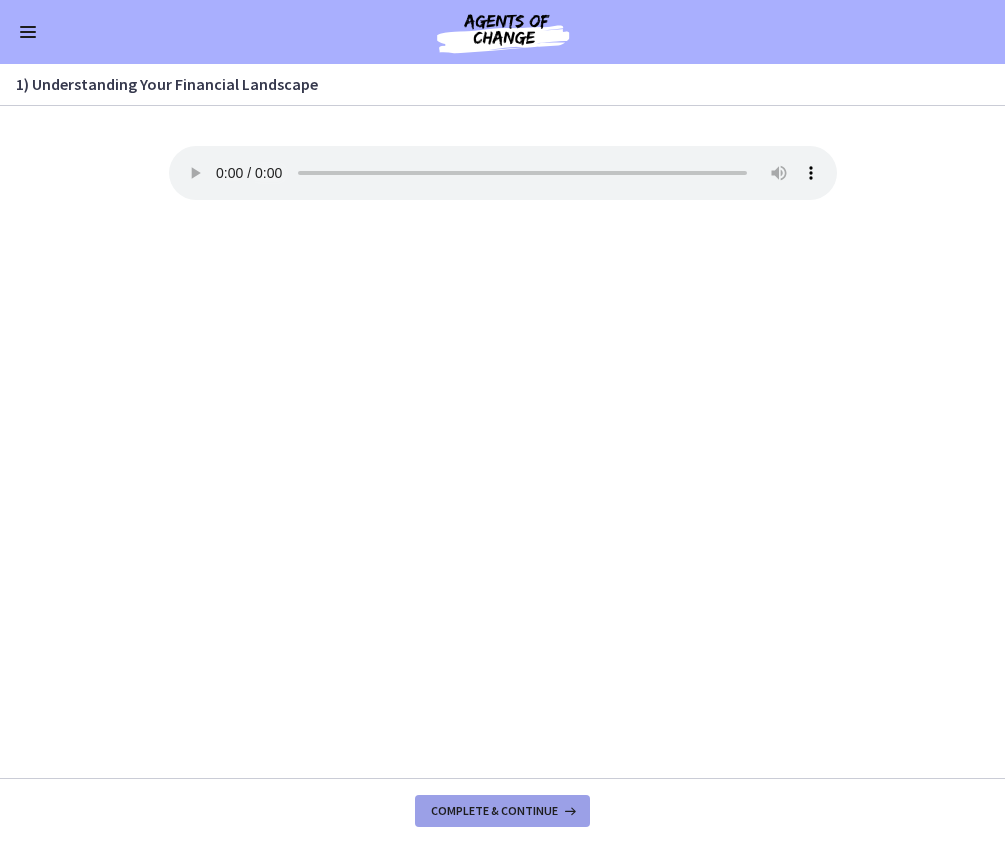 click on "Complete & continue" at bounding box center (494, 811) 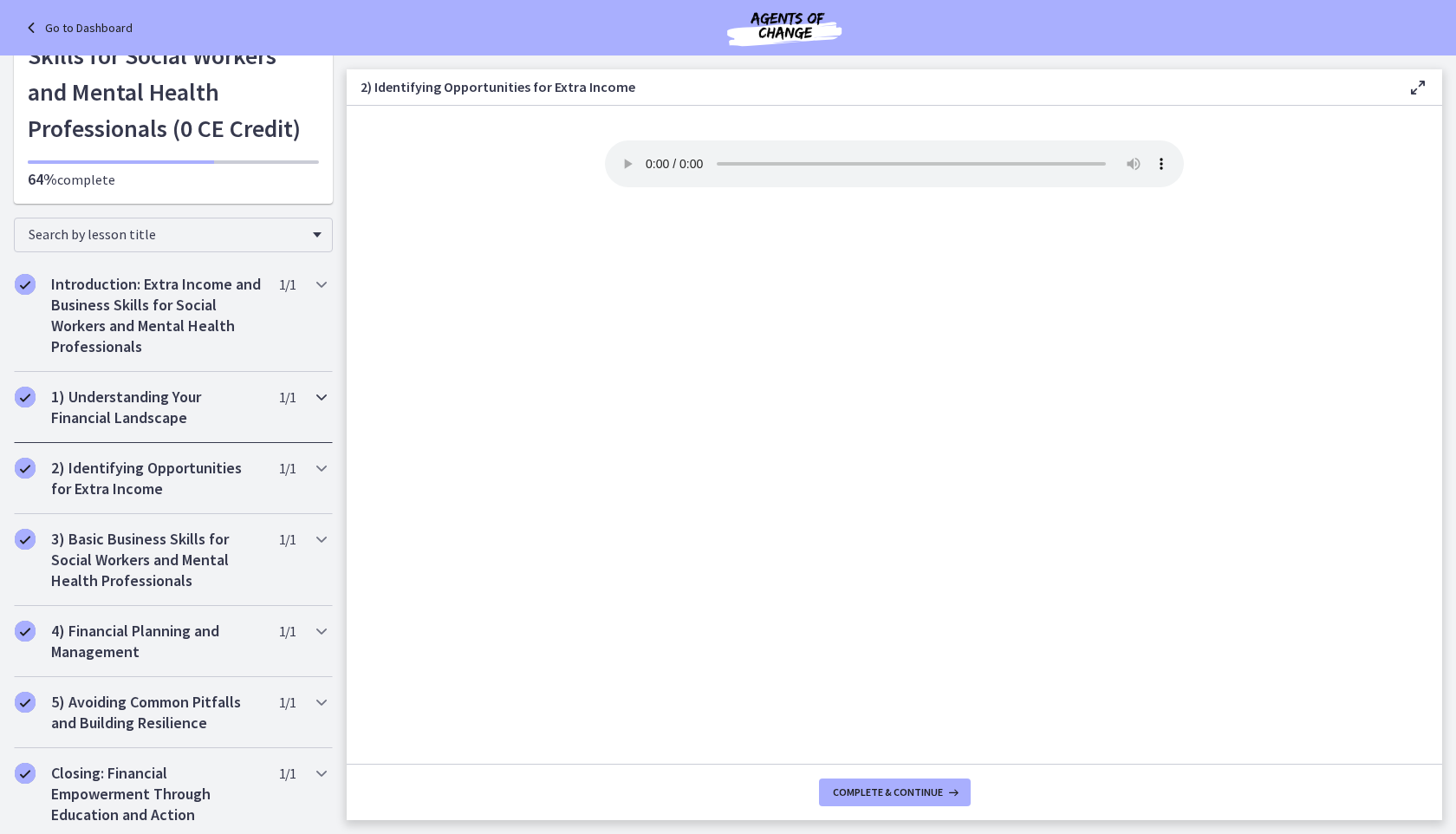 scroll, scrollTop: 645, scrollLeft: 0, axis: vertical 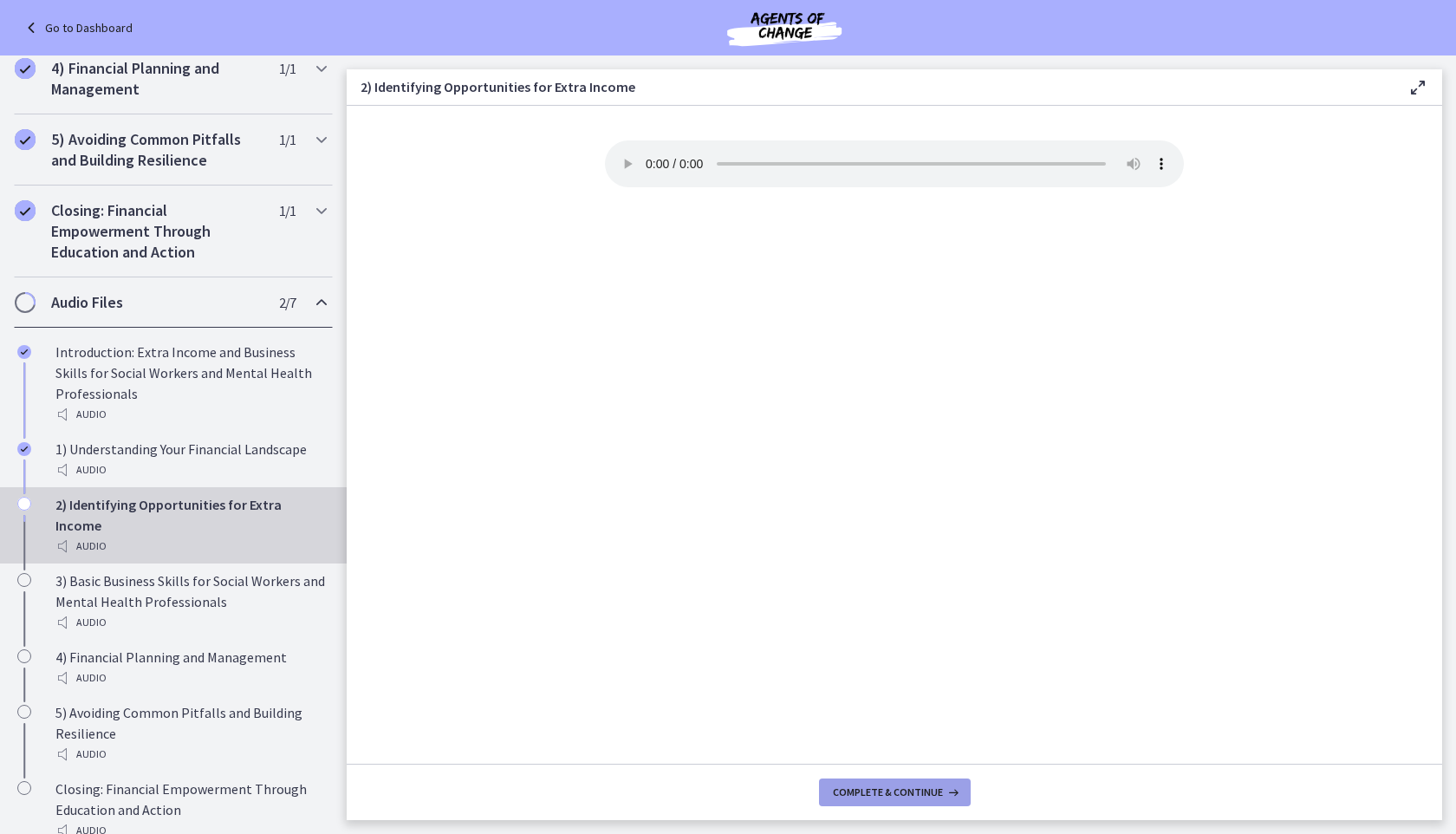 click on "Complete & continue" at bounding box center [887, 792] 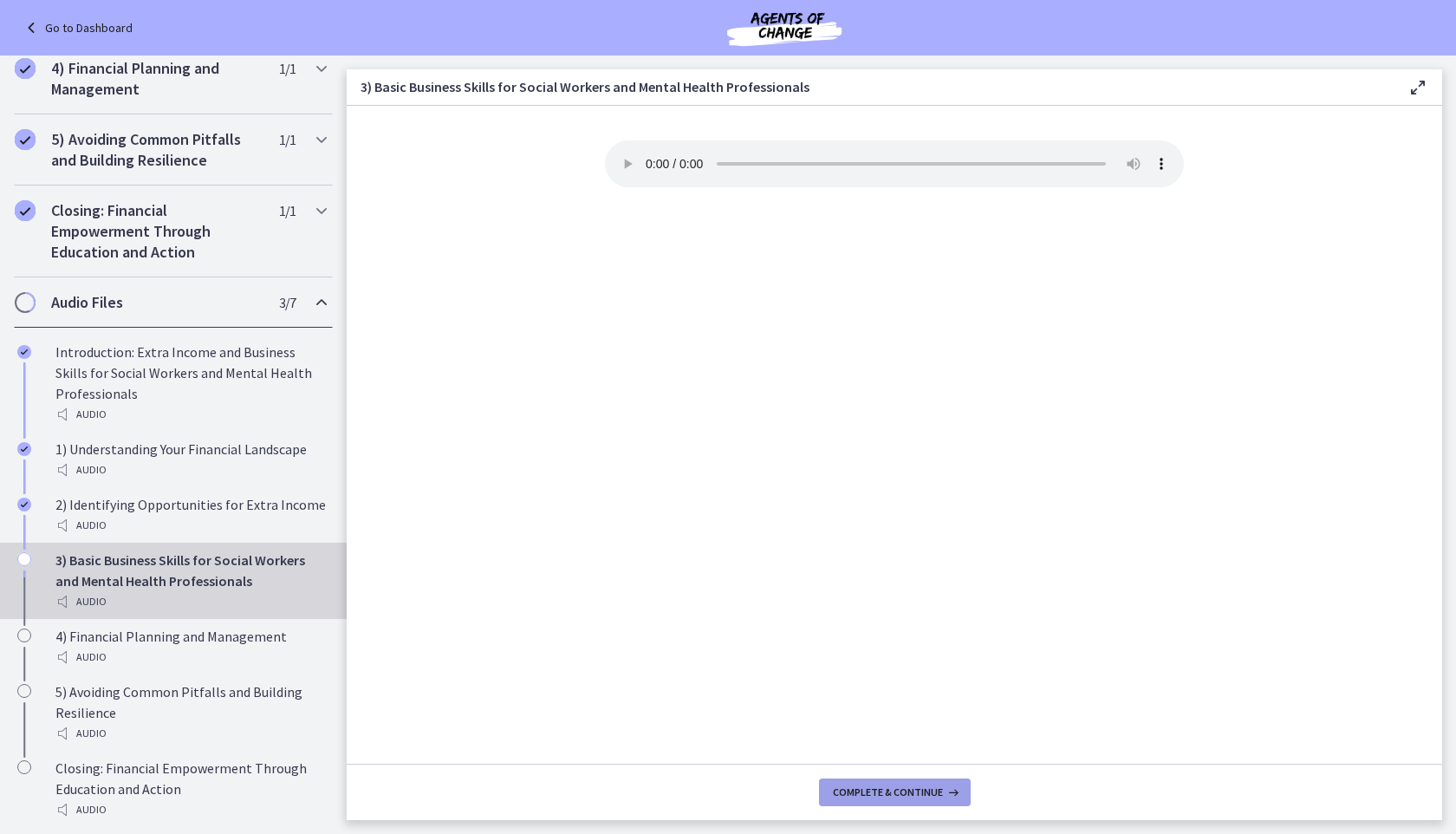 click on "Complete & continue" at bounding box center (887, 792) 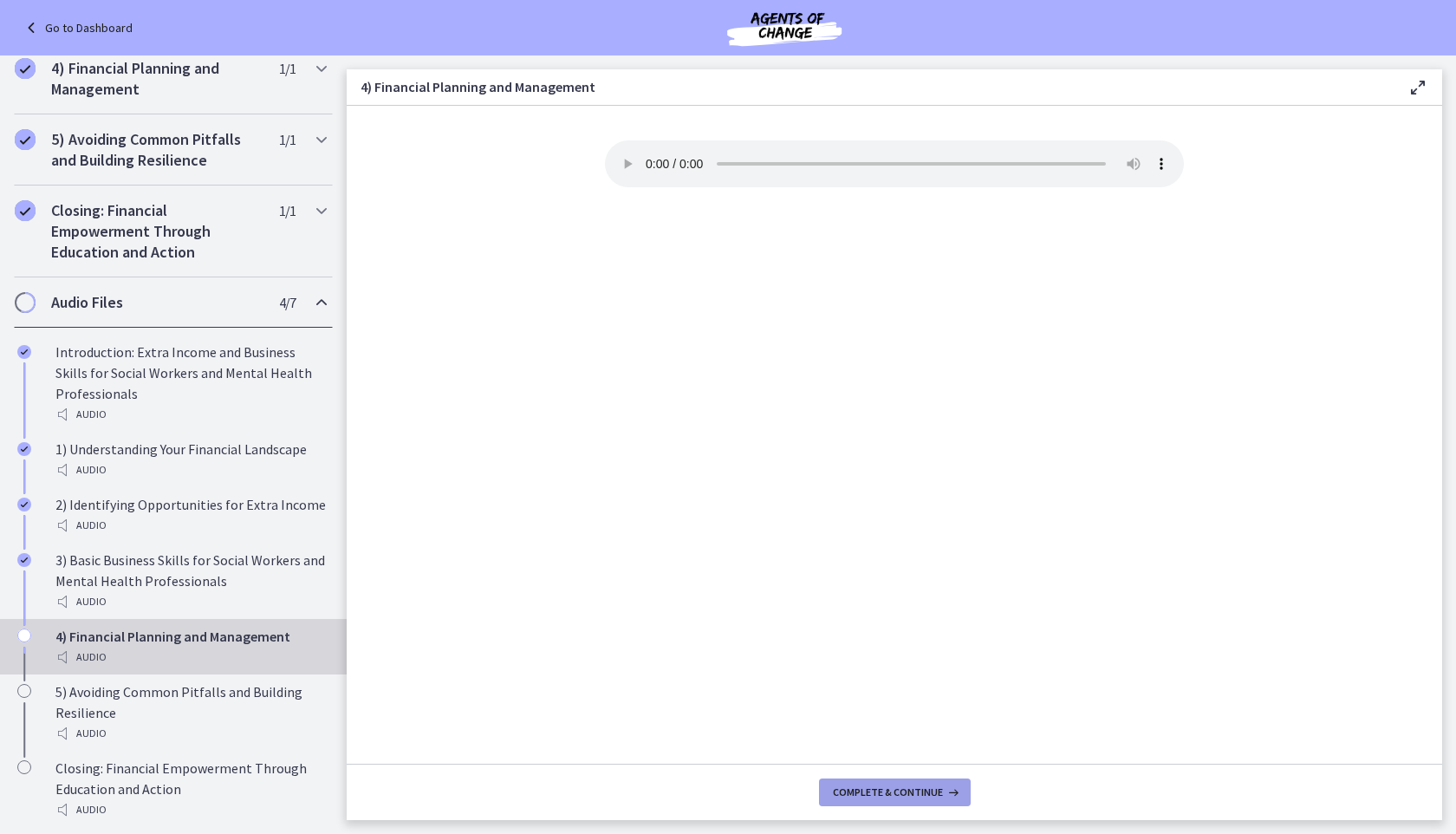 click on "Complete & continue" at bounding box center [887, 792] 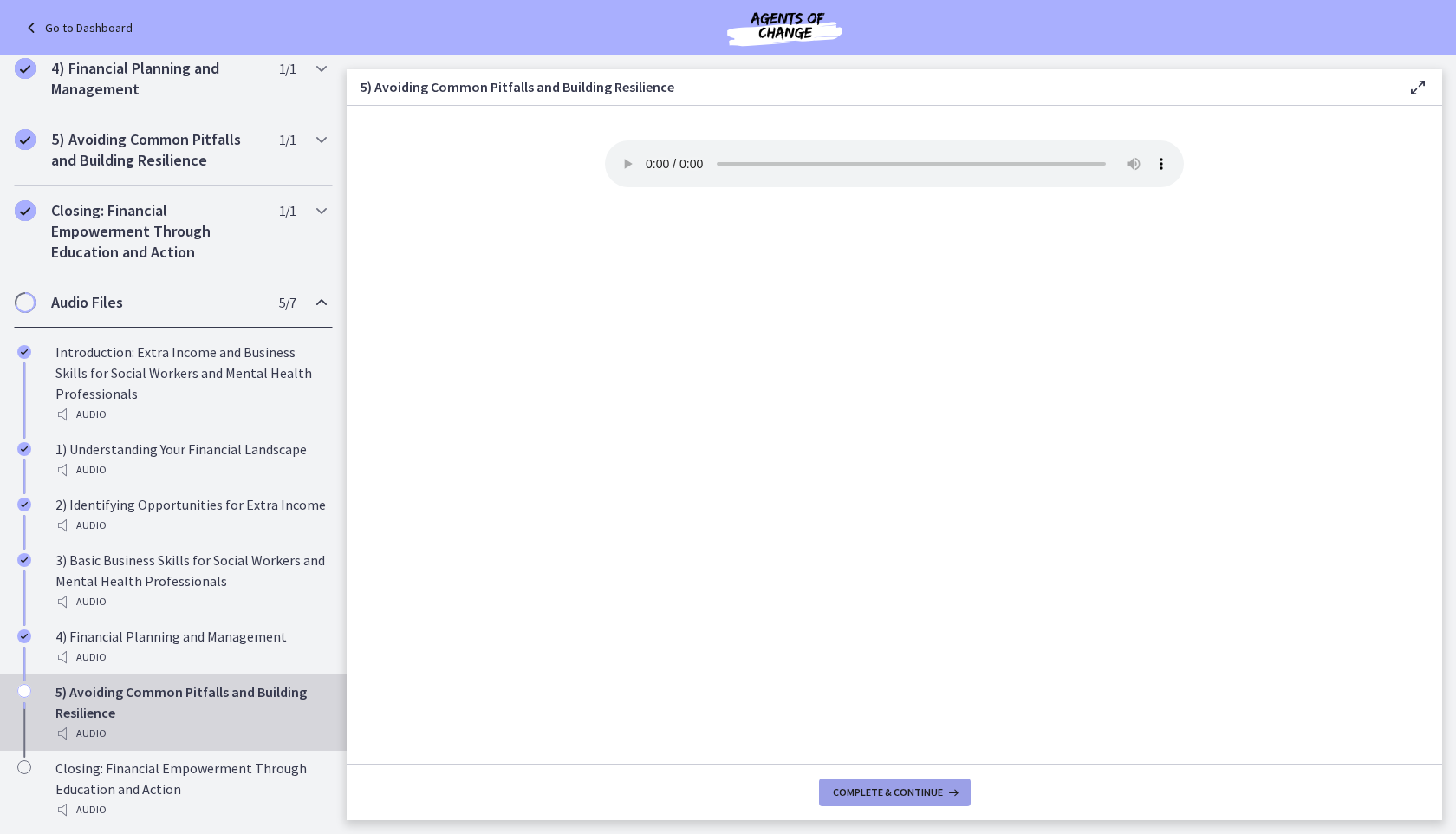 click on "Complete & continue" at bounding box center [887, 792] 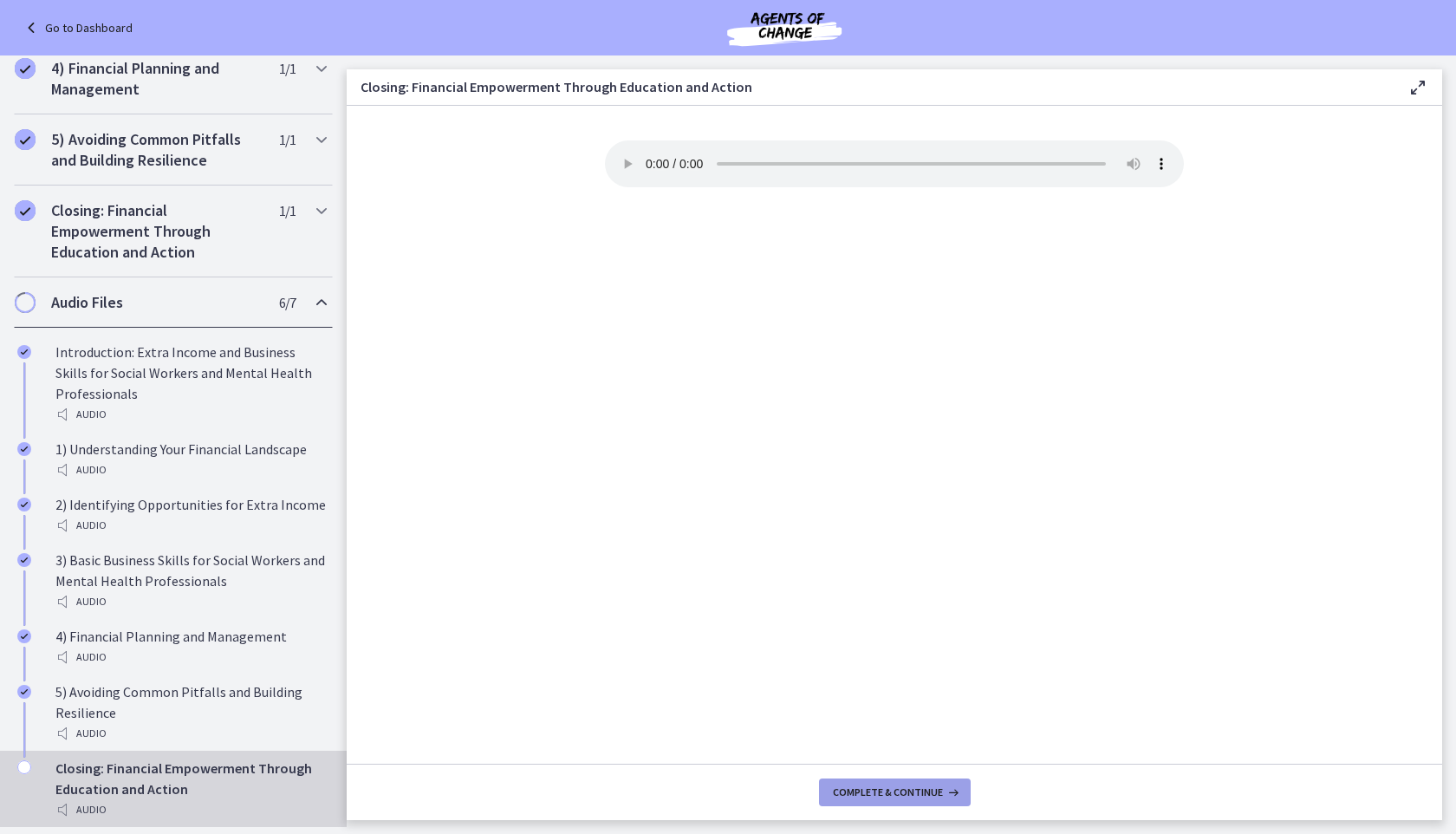 click on "Complete & continue" at bounding box center [887, 792] 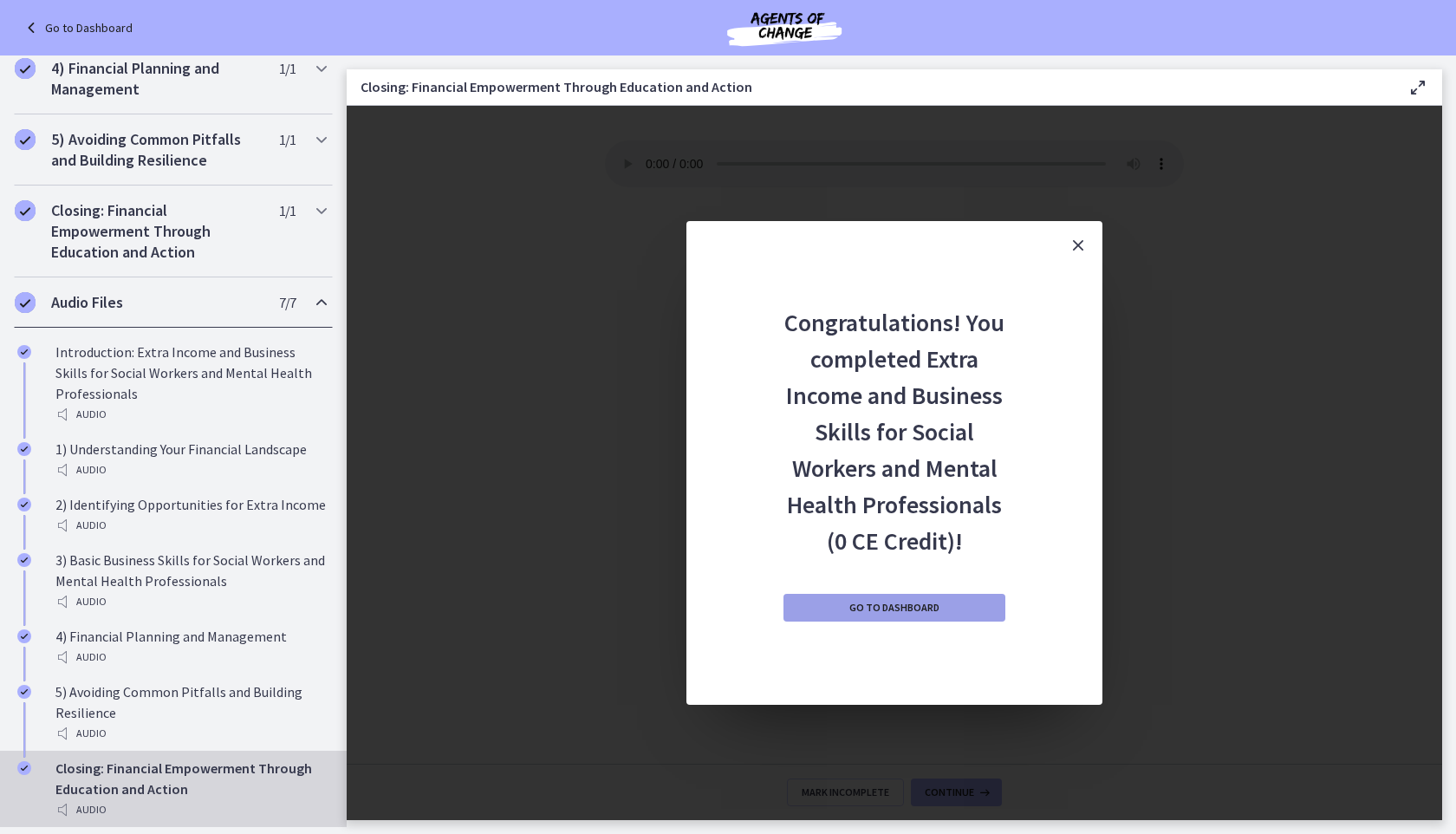 click on "Go to Dashboard" at bounding box center [894, 608] 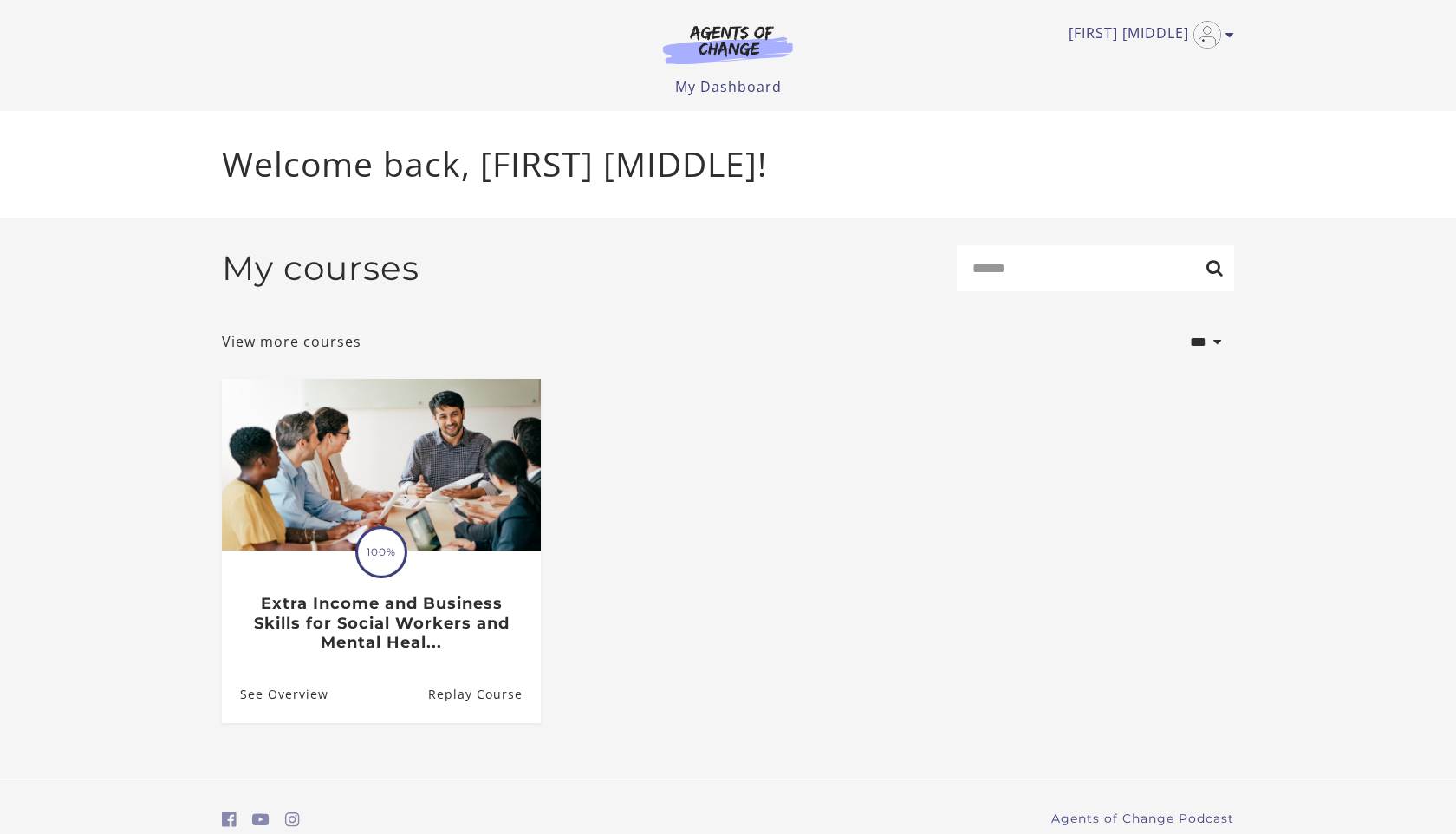 scroll, scrollTop: 0, scrollLeft: 0, axis: both 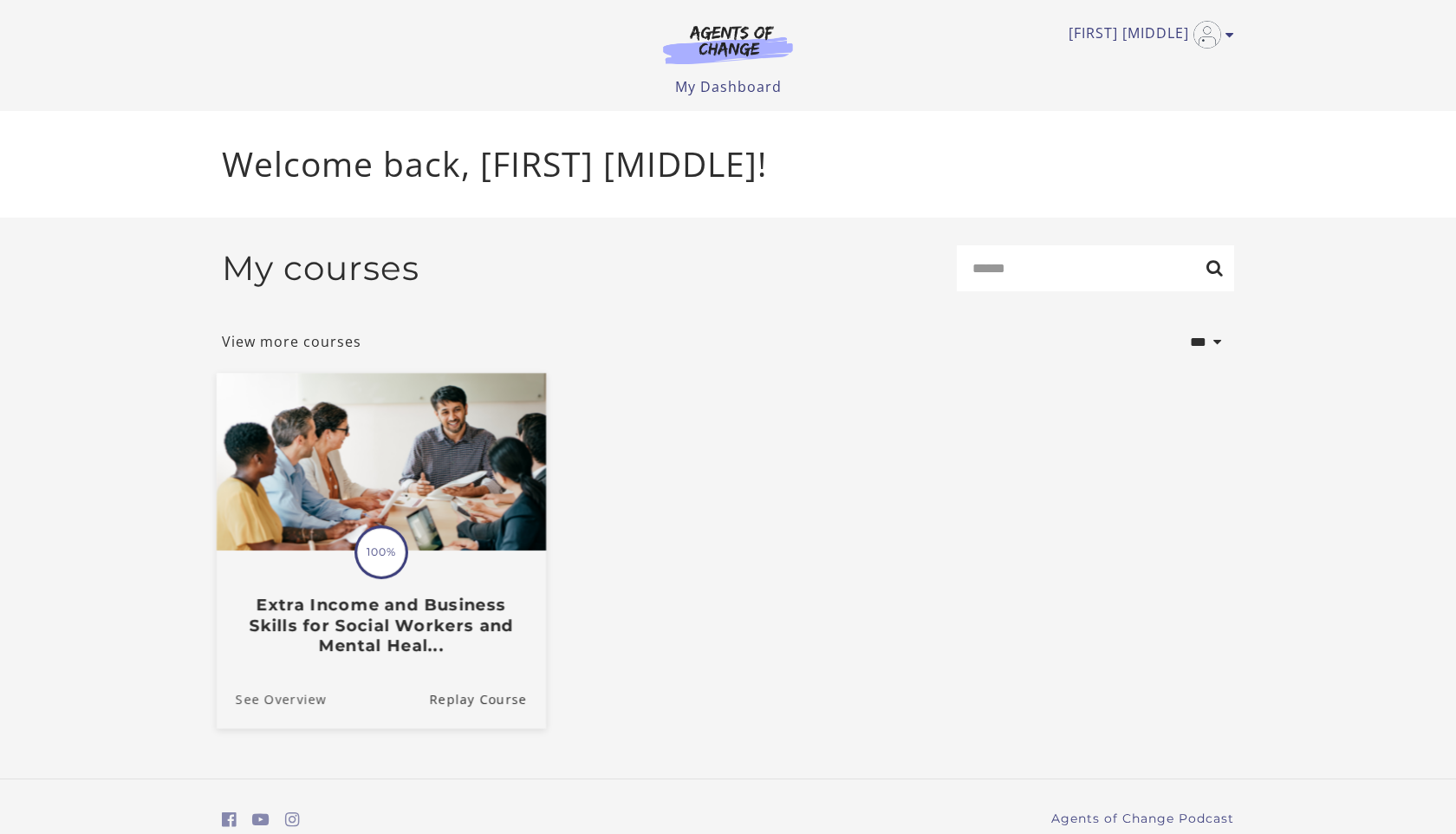 click on "See Overview" at bounding box center (271, 699) 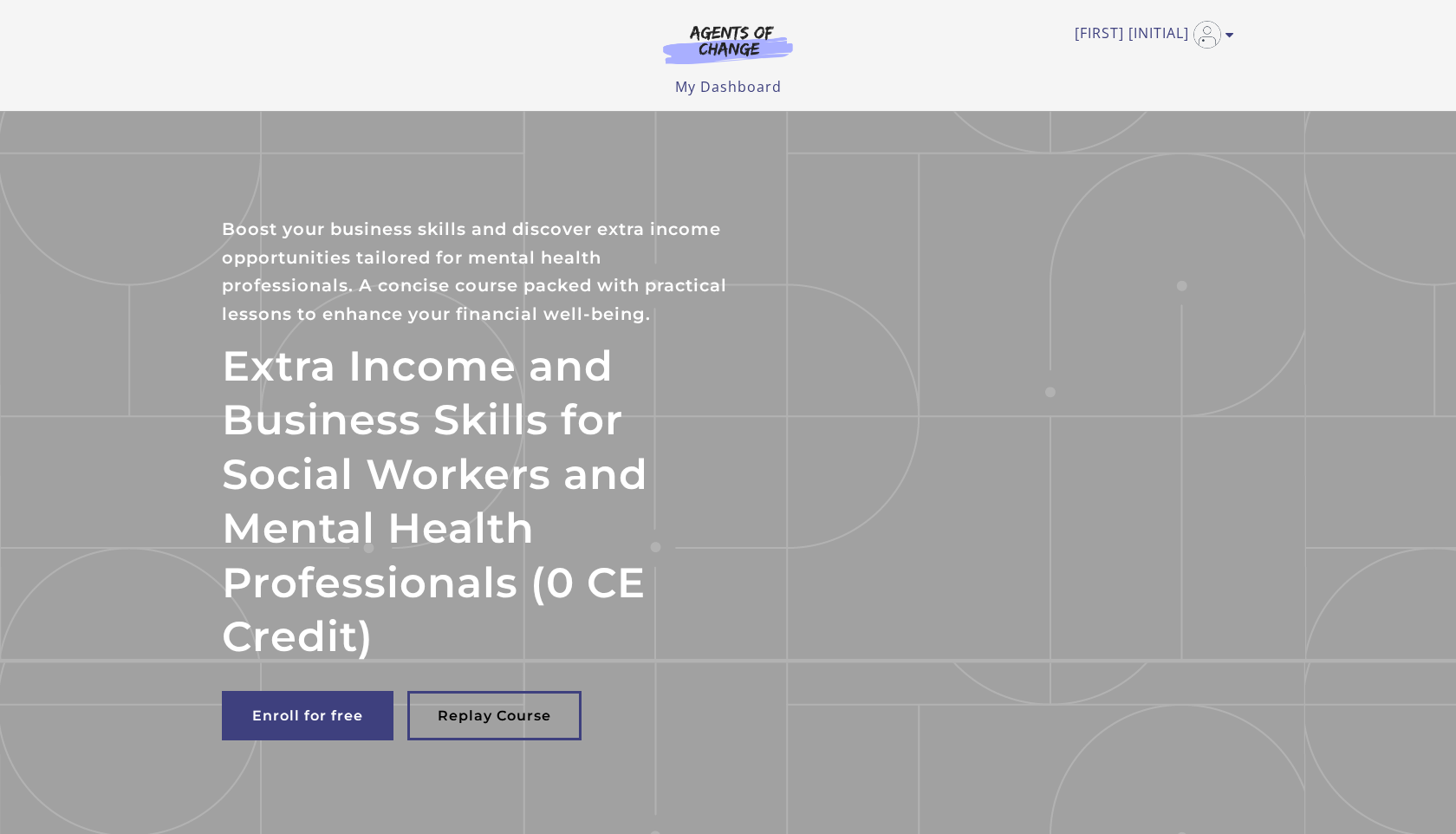scroll, scrollTop: 0, scrollLeft: 0, axis: both 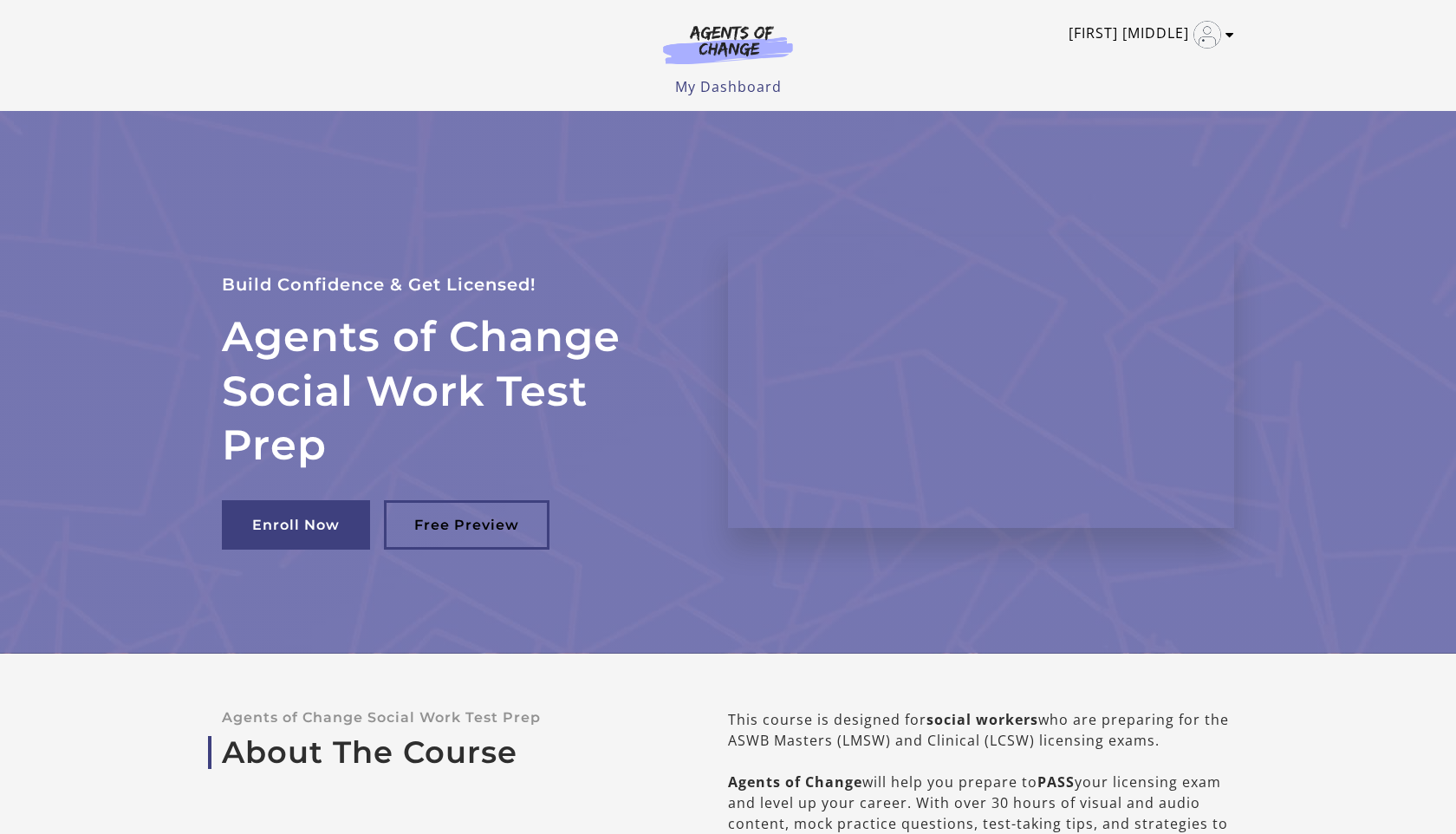click on "[FIRST] [MIDDLE]" at bounding box center [1147, 35] 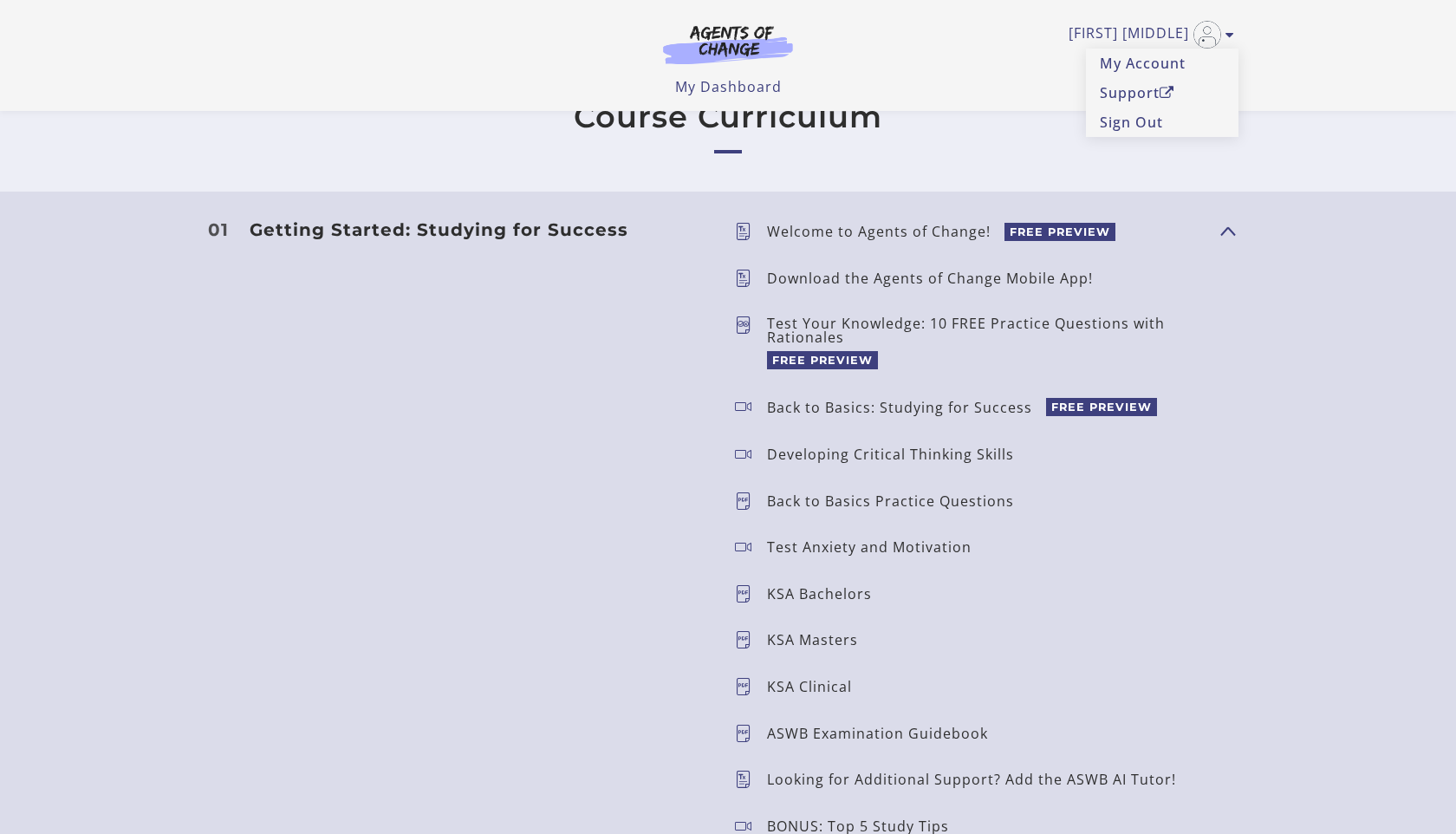 scroll, scrollTop: 1700, scrollLeft: 0, axis: vertical 